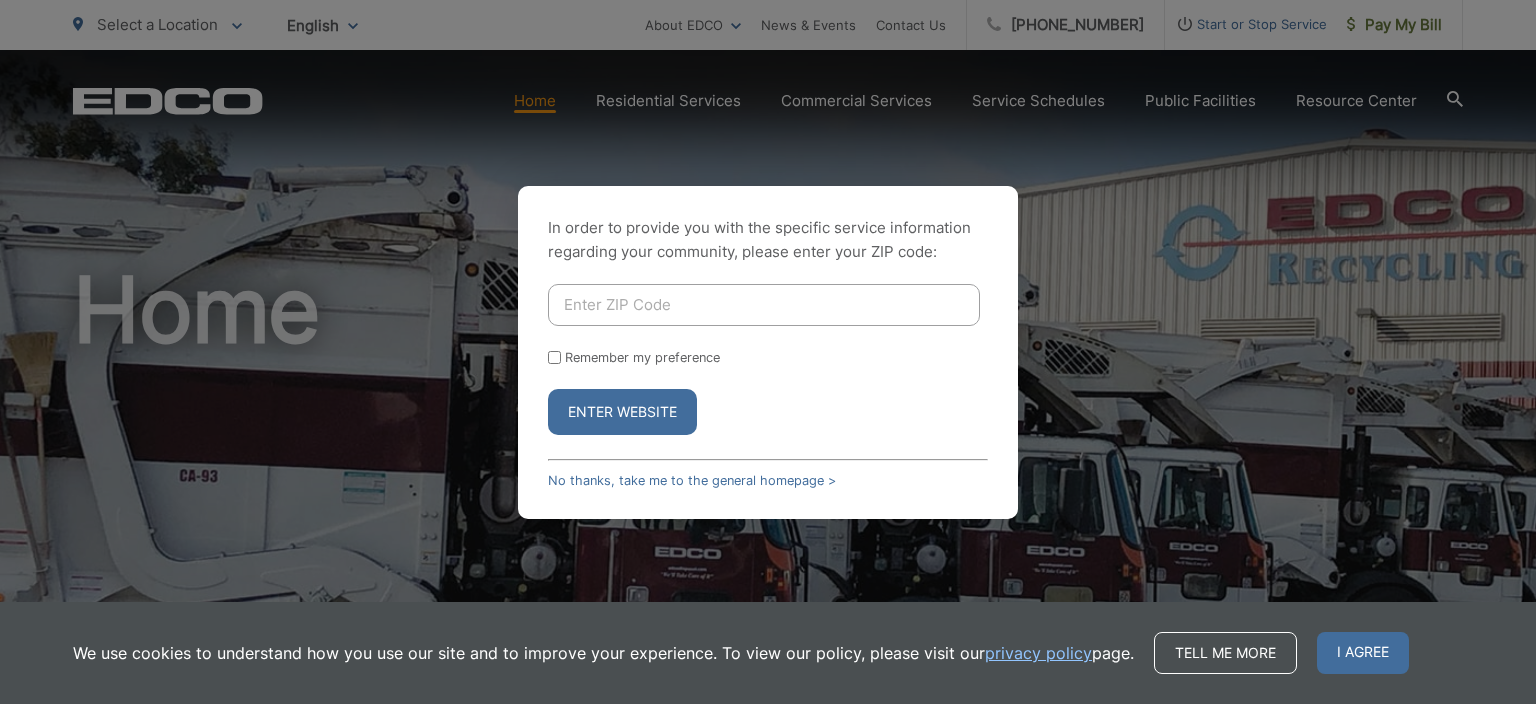 scroll, scrollTop: 0, scrollLeft: 0, axis: both 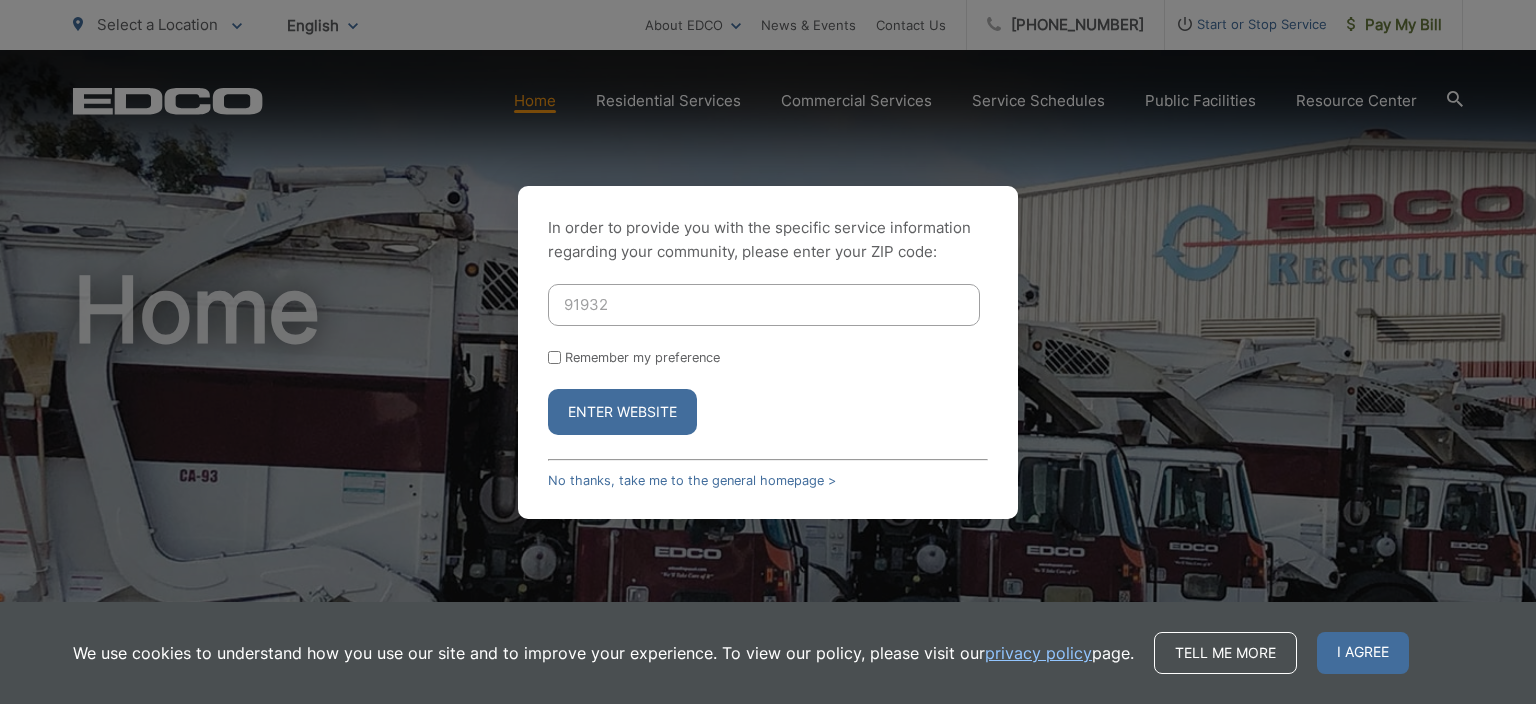 type on "91932" 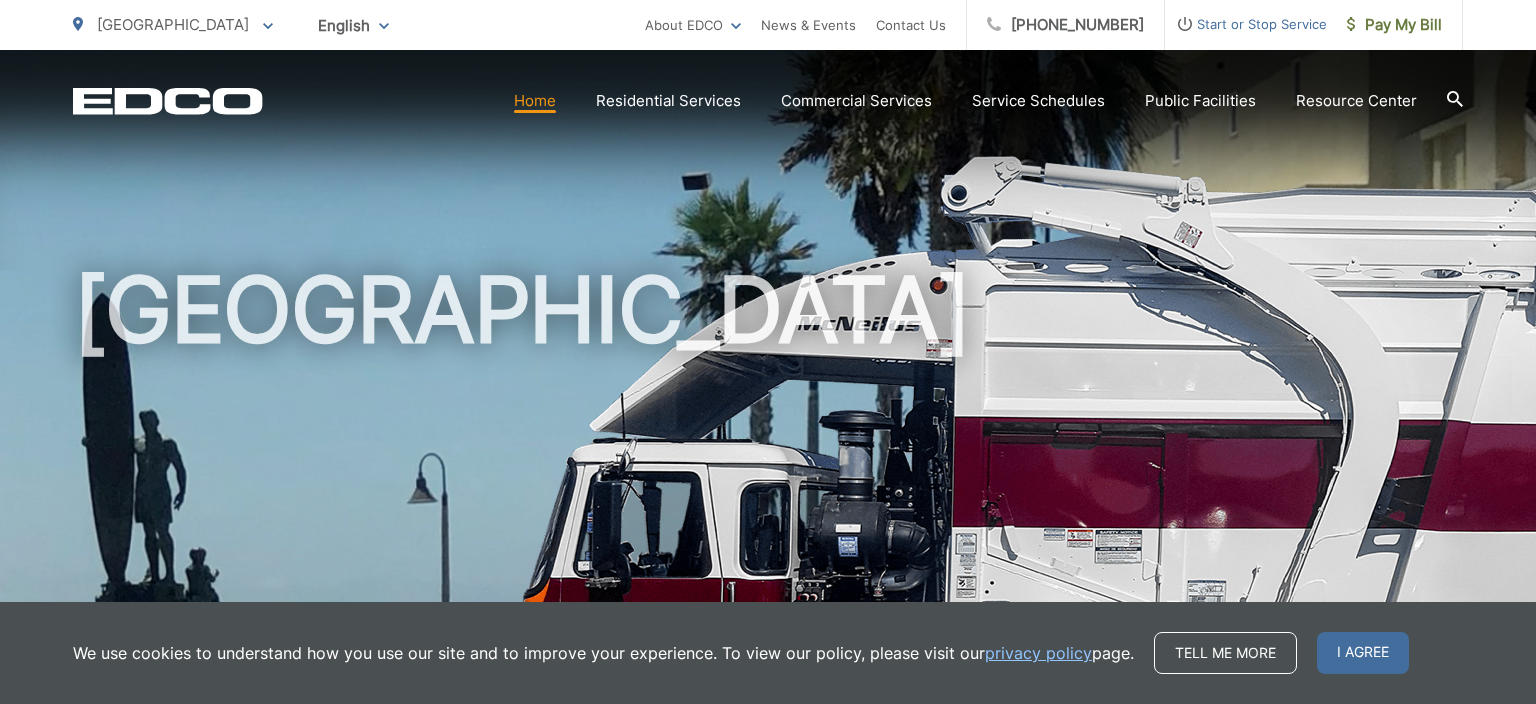scroll, scrollTop: 0, scrollLeft: 0, axis: both 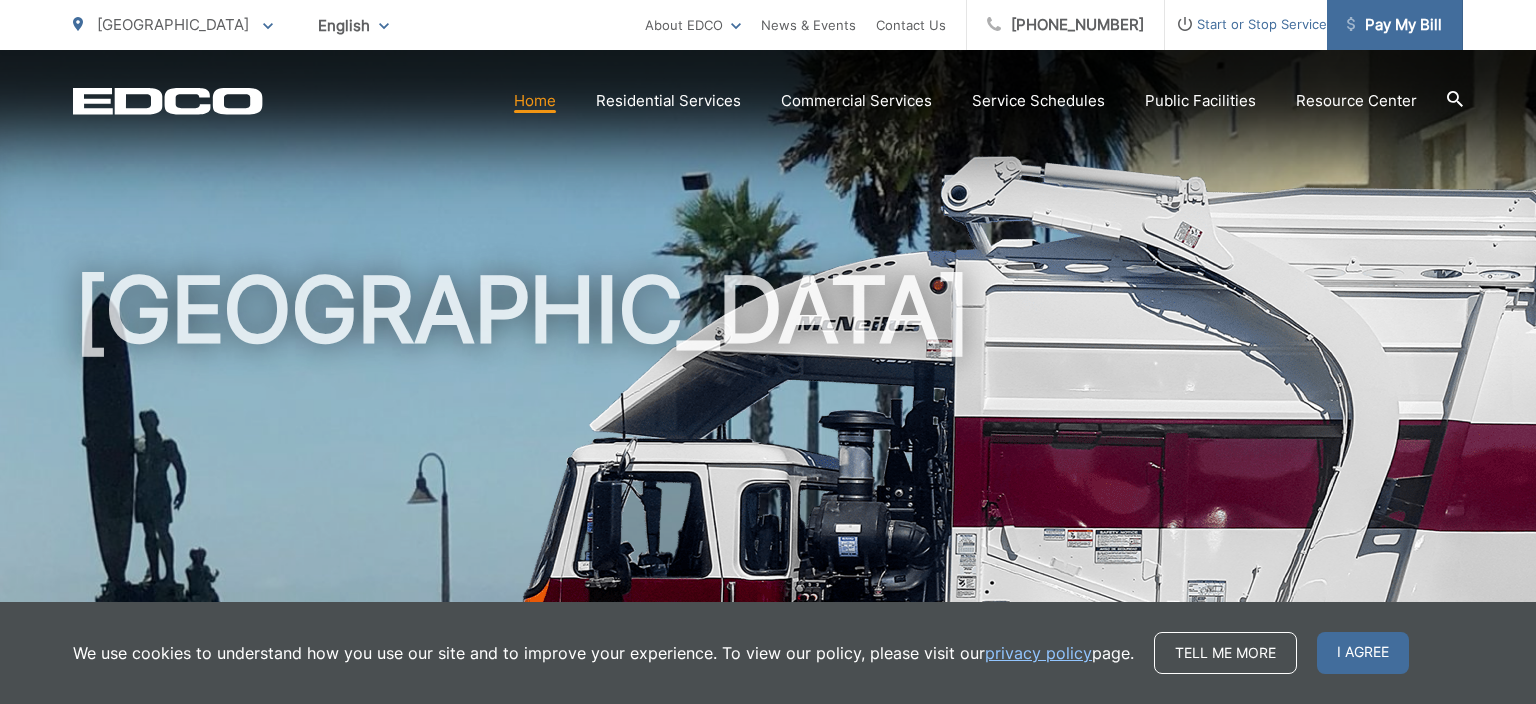 click on "Pay My Bill" at bounding box center (1394, 25) 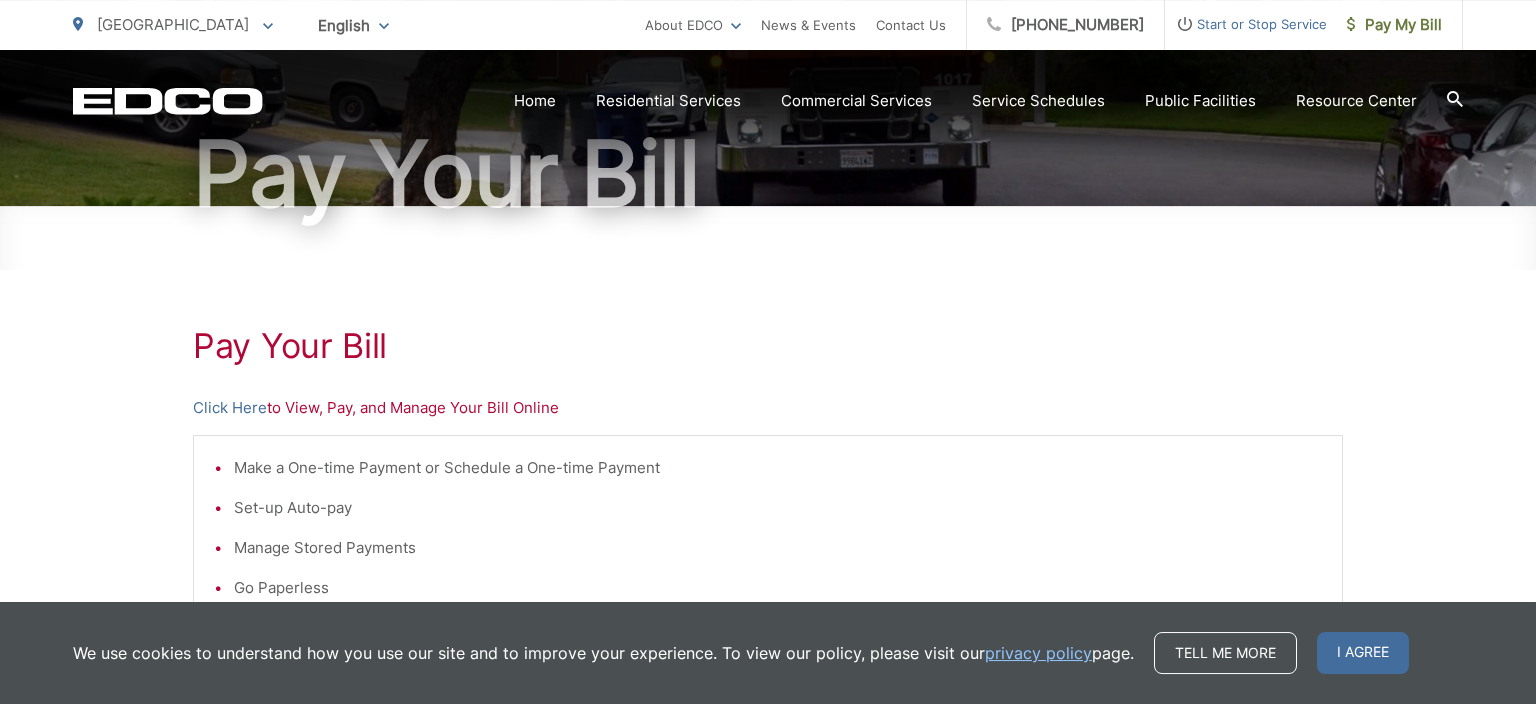 scroll, scrollTop: 211, scrollLeft: 0, axis: vertical 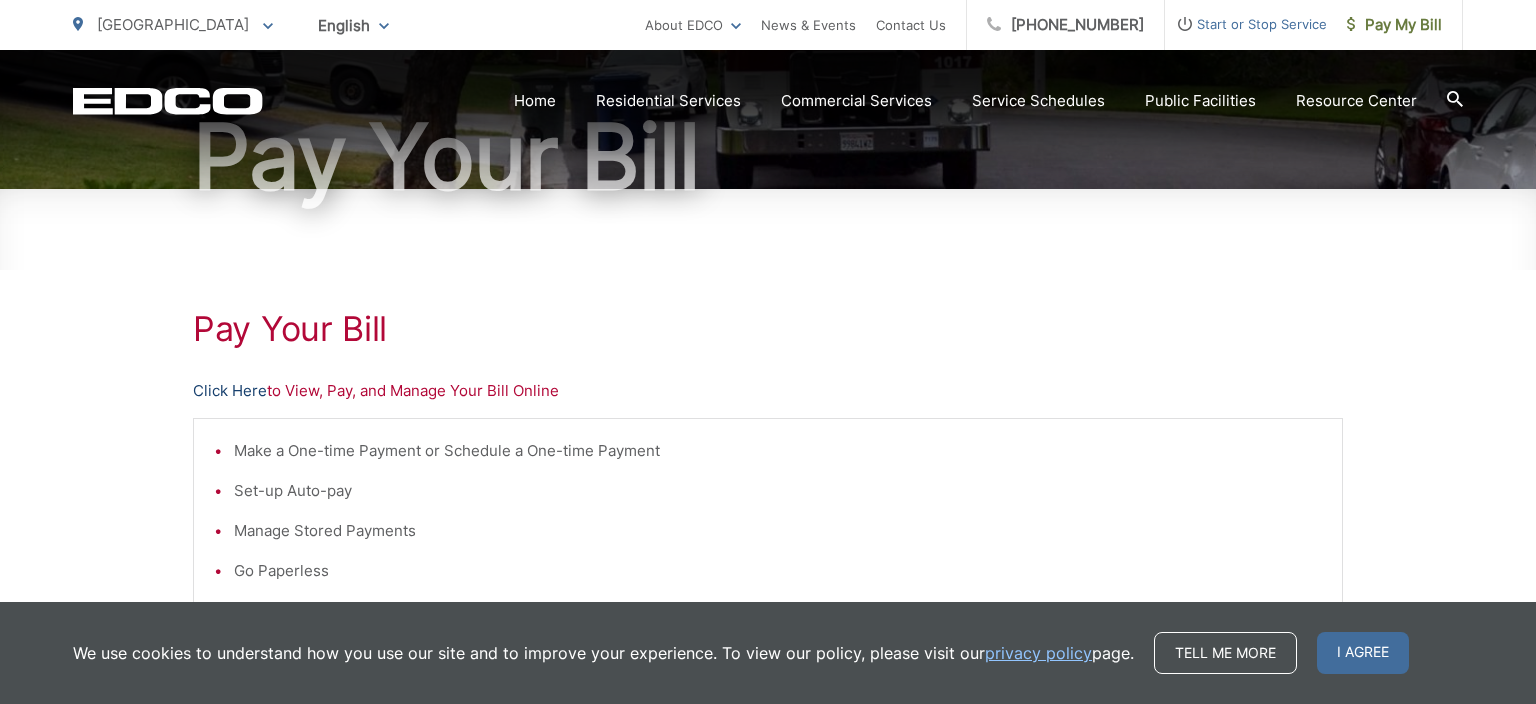 click on "Click Here" at bounding box center (230, 391) 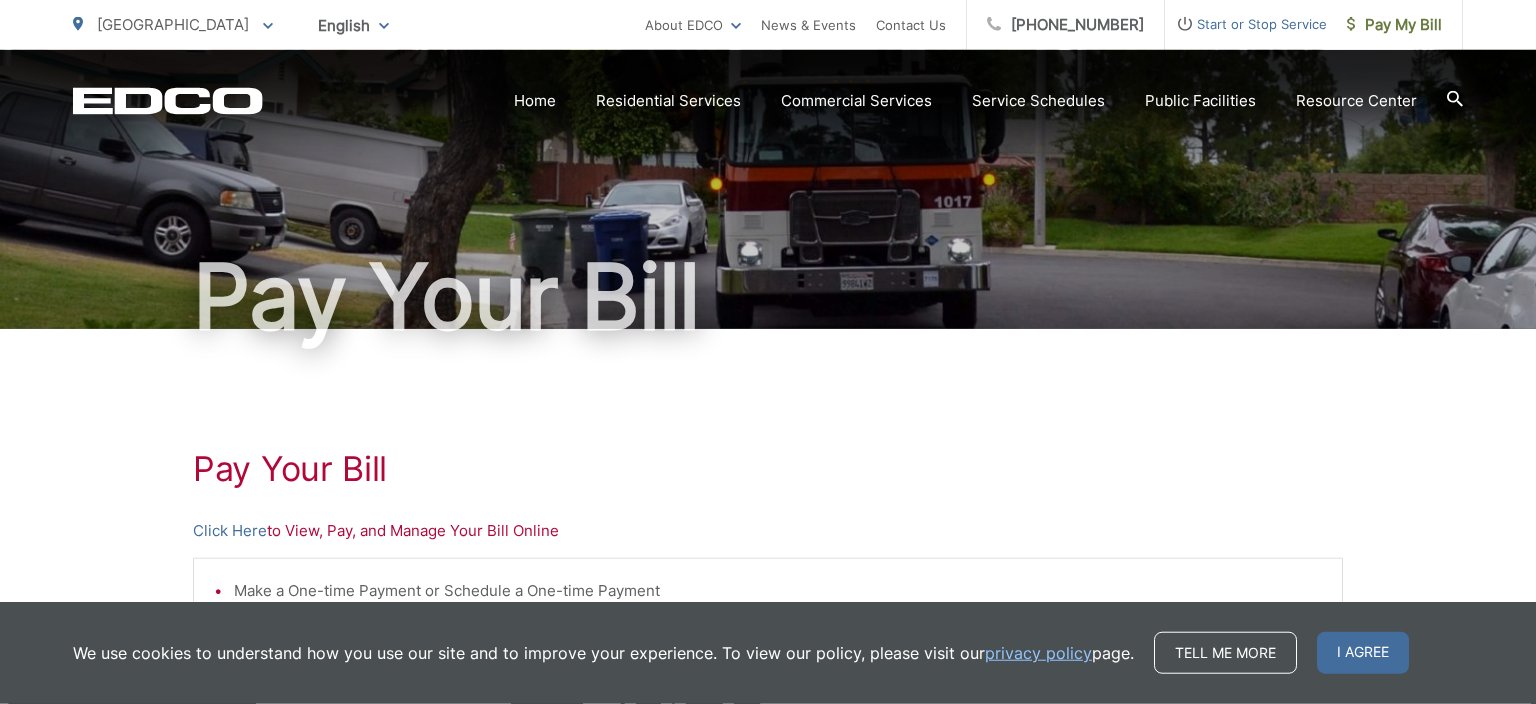 scroll, scrollTop: 211, scrollLeft: 0, axis: vertical 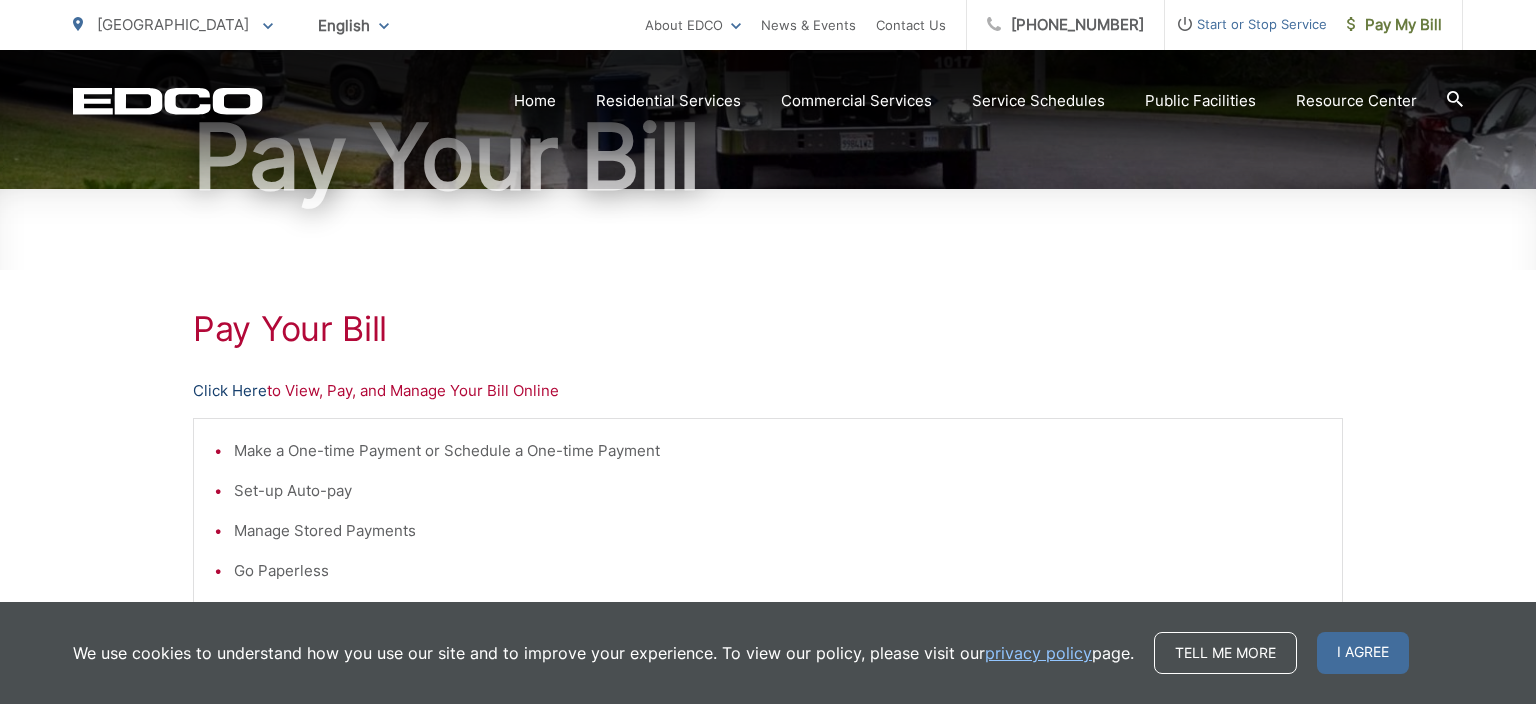 click on "Click Here" at bounding box center [230, 391] 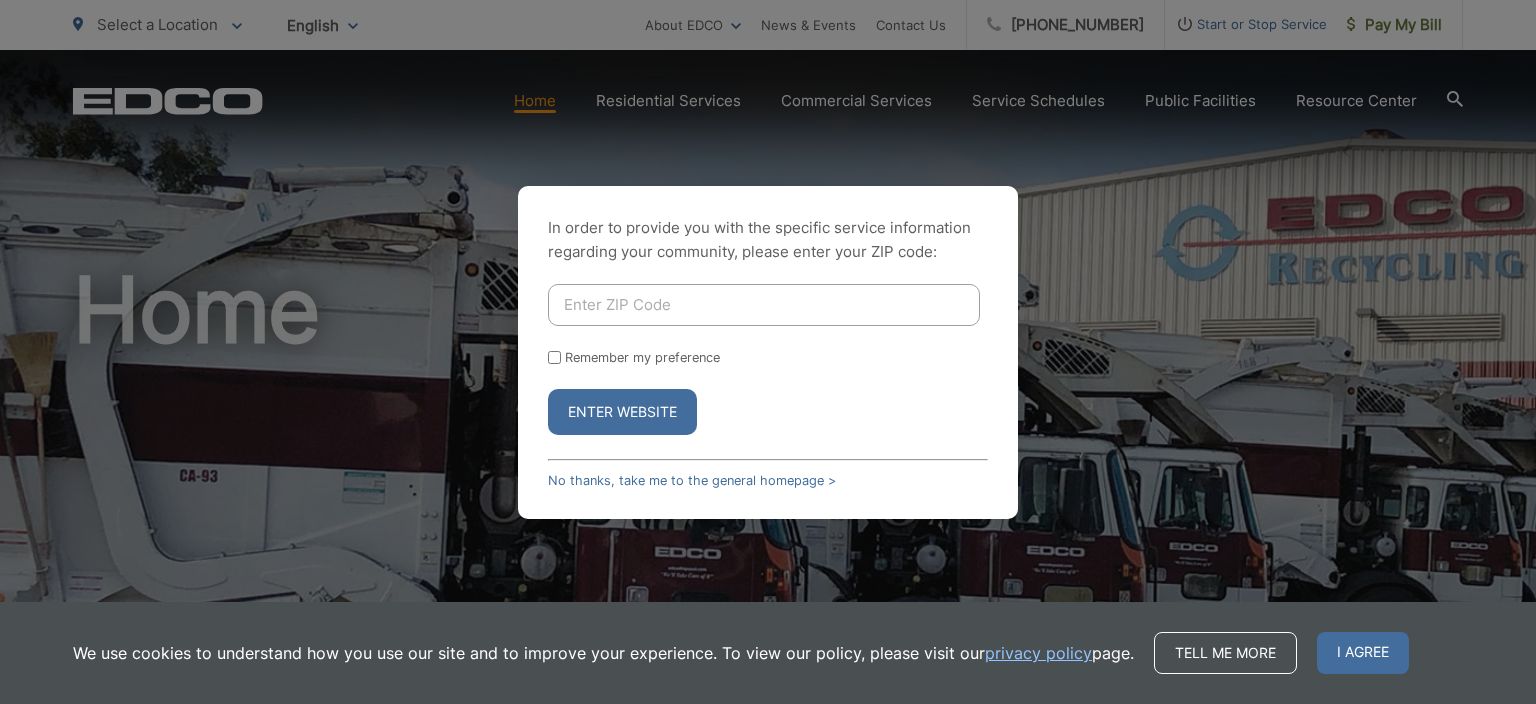 scroll, scrollTop: 0, scrollLeft: 0, axis: both 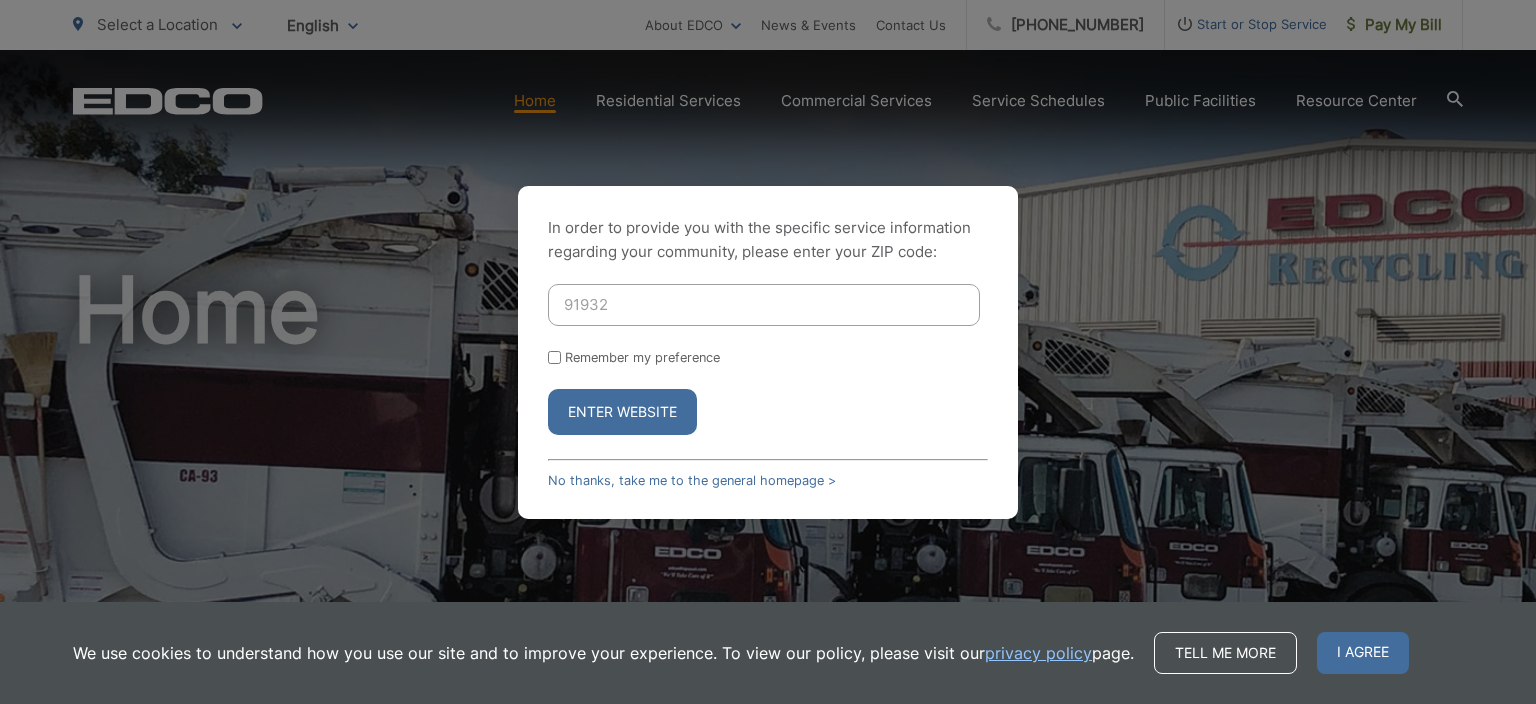 type on "91932" 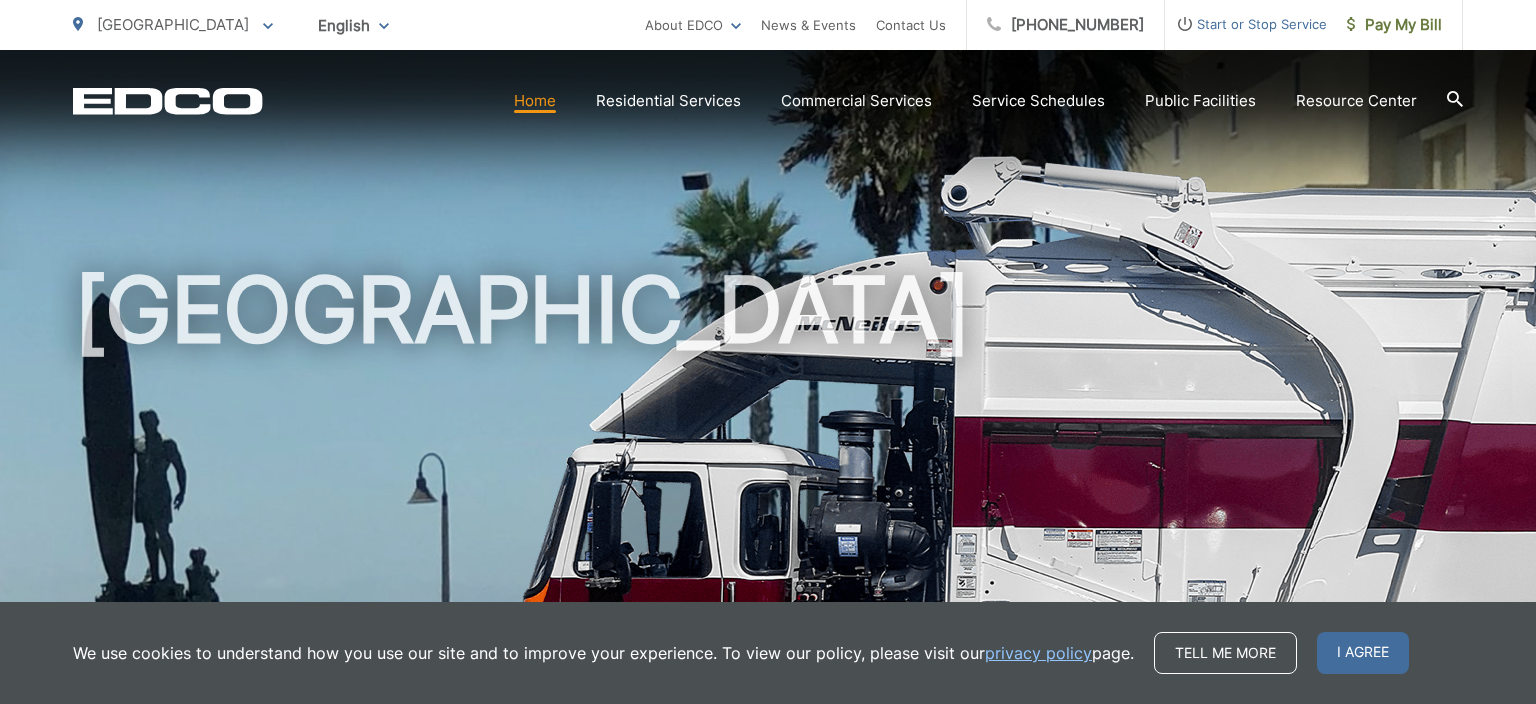 scroll, scrollTop: 0, scrollLeft: 0, axis: both 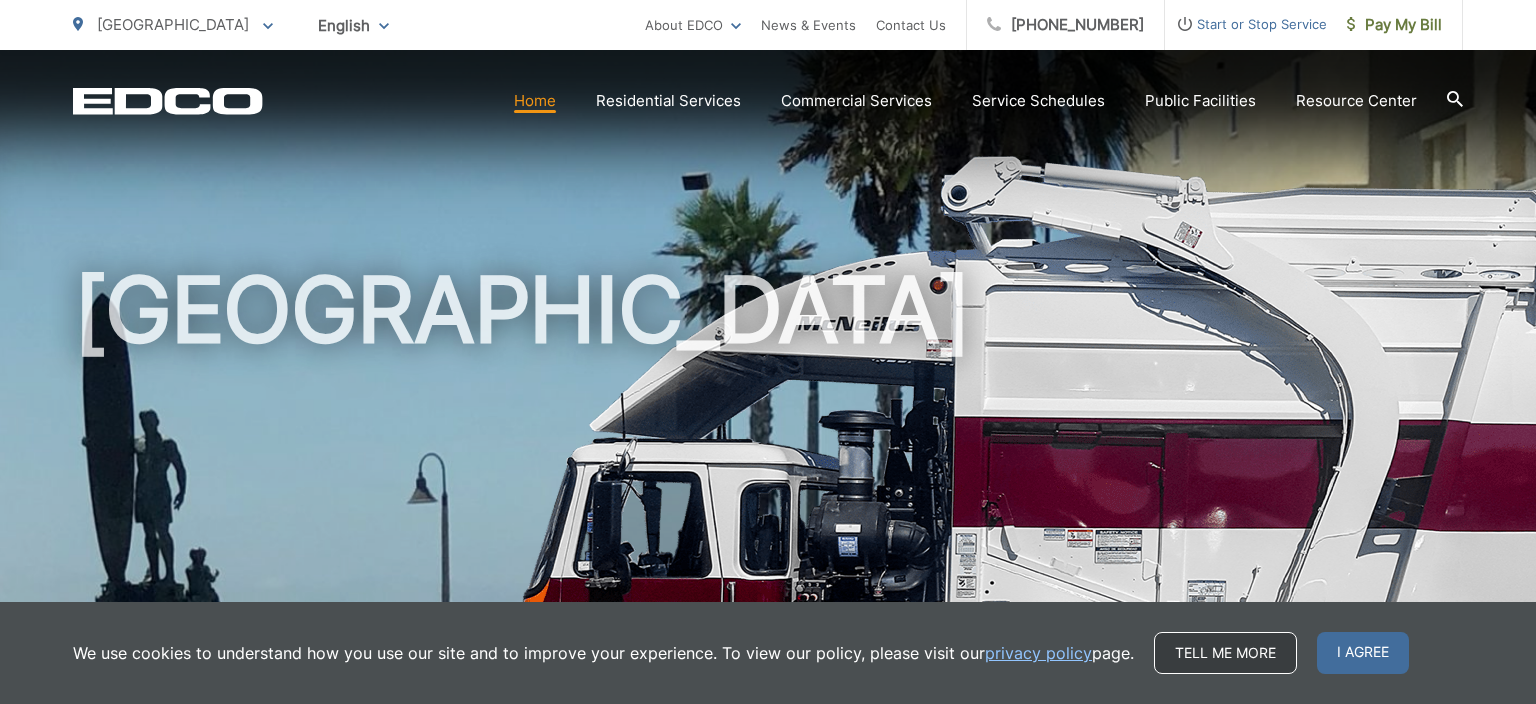 click on "Tell me more" at bounding box center (1225, 653) 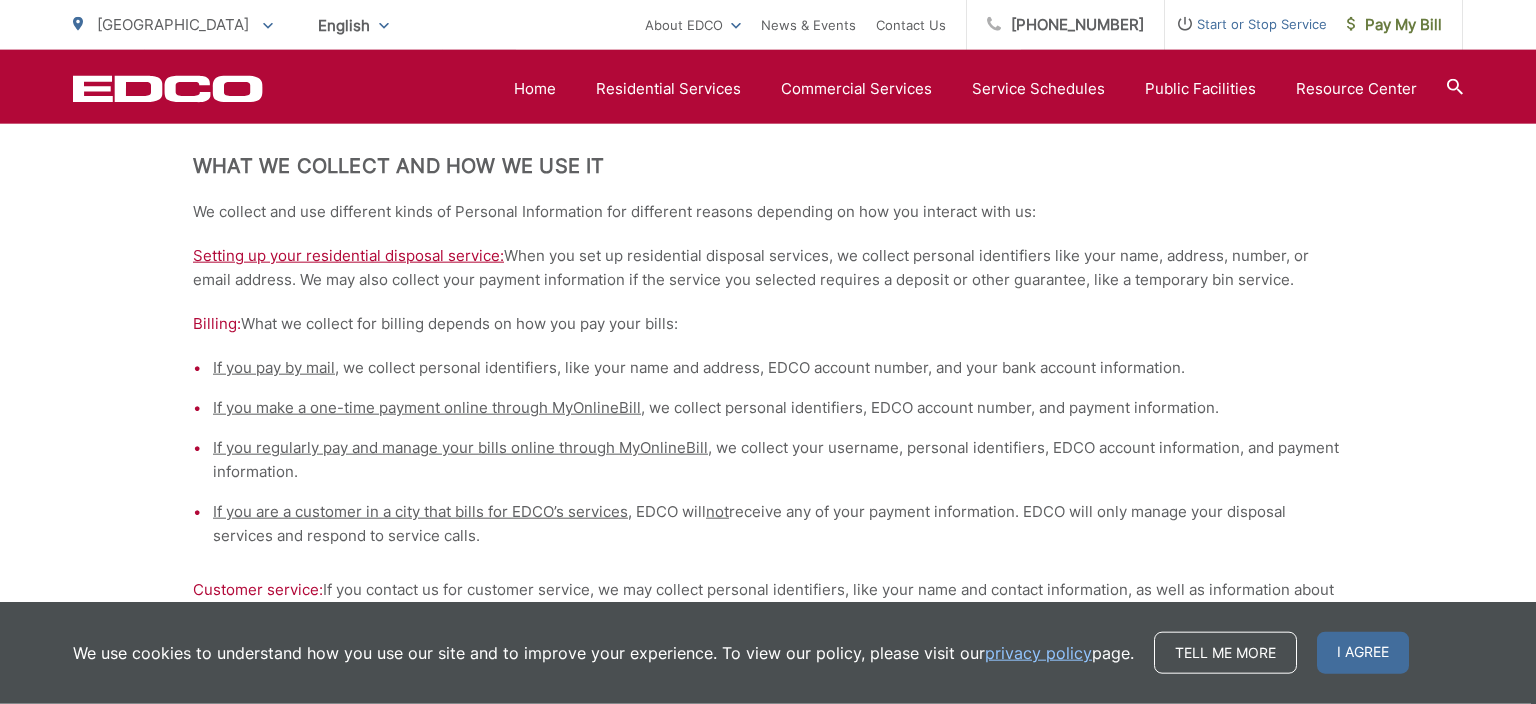 scroll, scrollTop: 950, scrollLeft: 0, axis: vertical 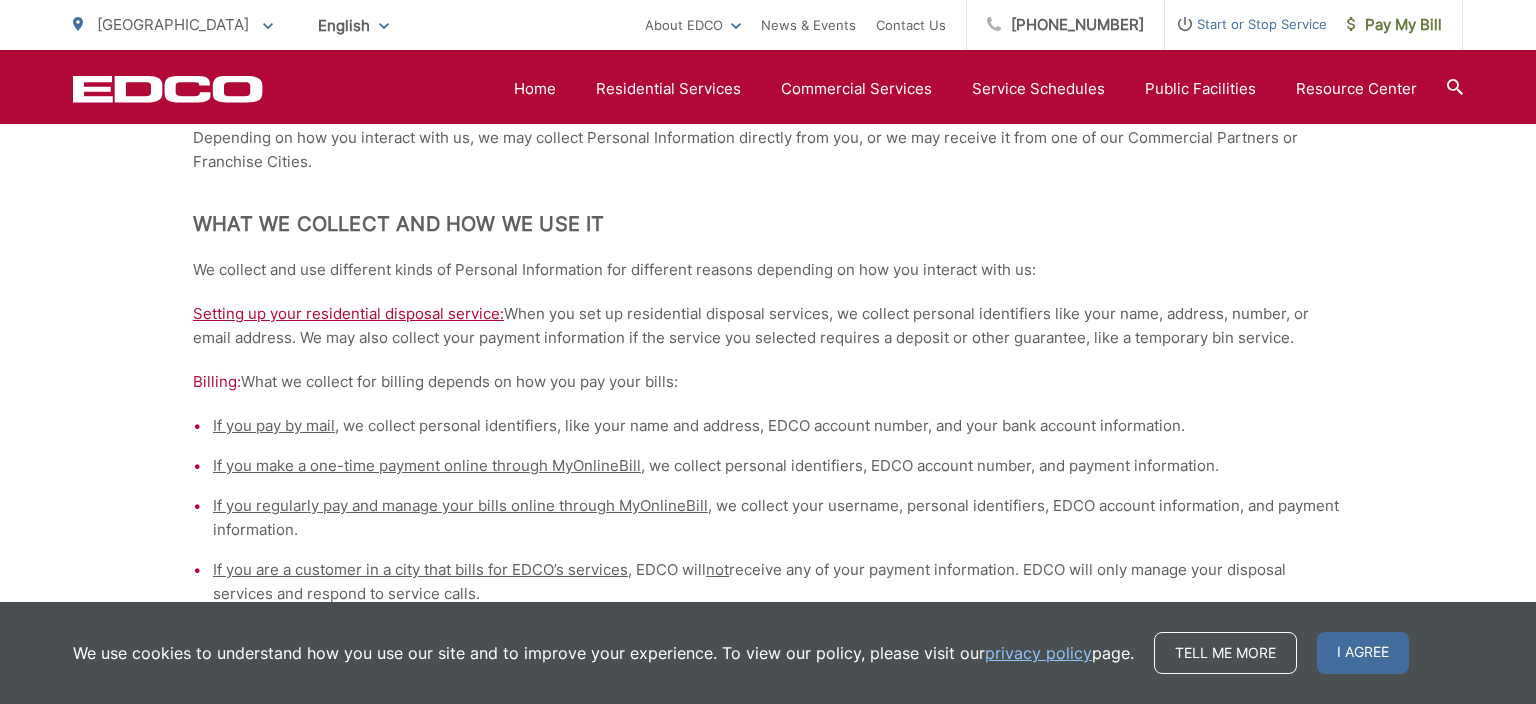 click on "EDCO Logo
Home
Residential Services
Curbside Pickup
Recycling
Organic Recycling
Trash
Household Hazardous Waste
Bulky Item Pickup
Discounts
Dumpster Service
Temporary Dumpster
Roll-Off Boxes
Storage Containers
Apartments & Condos
Recycling
Organic Recycling
Trash
Commercial Services
Commercial Services
Recycling
Organic Recycling
Trash" at bounding box center (768, 87) 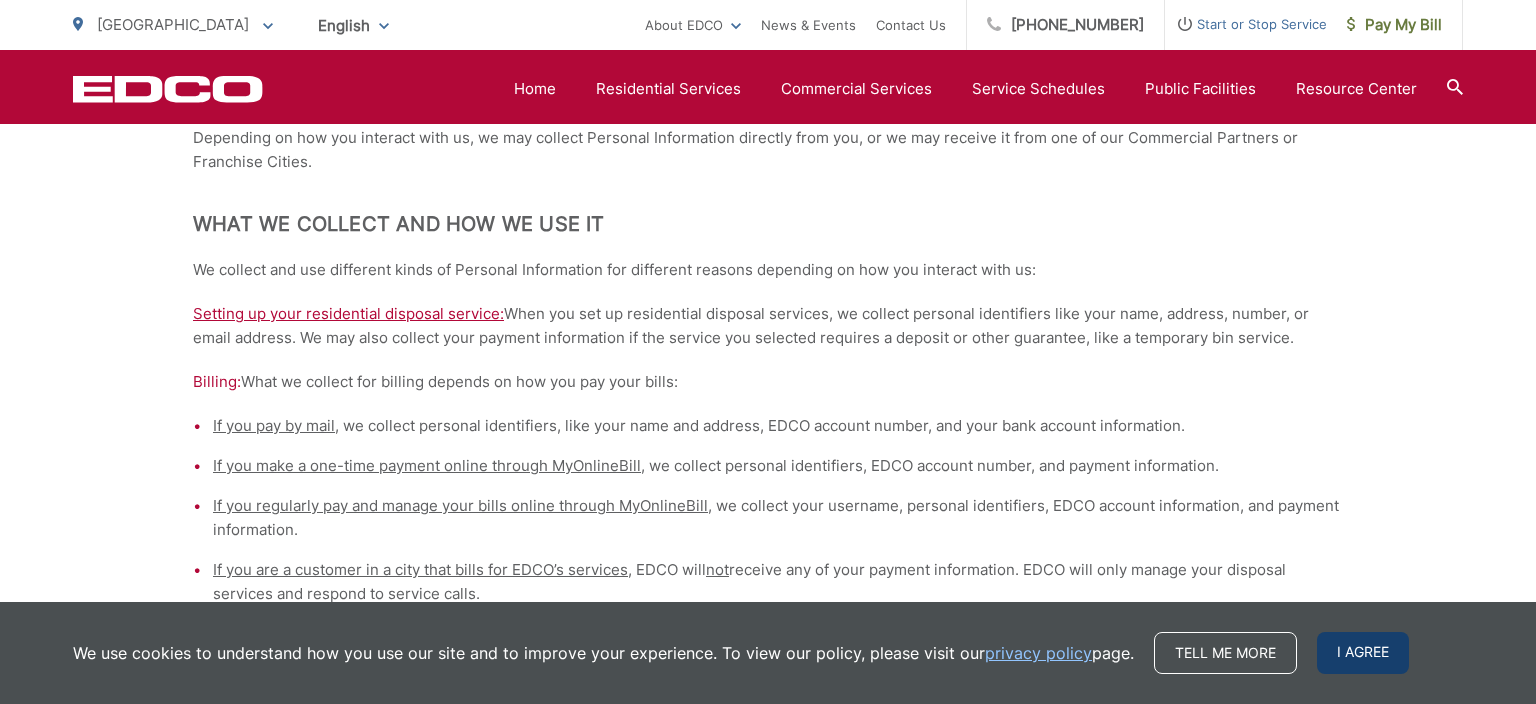 click on "I agree" at bounding box center [1363, 653] 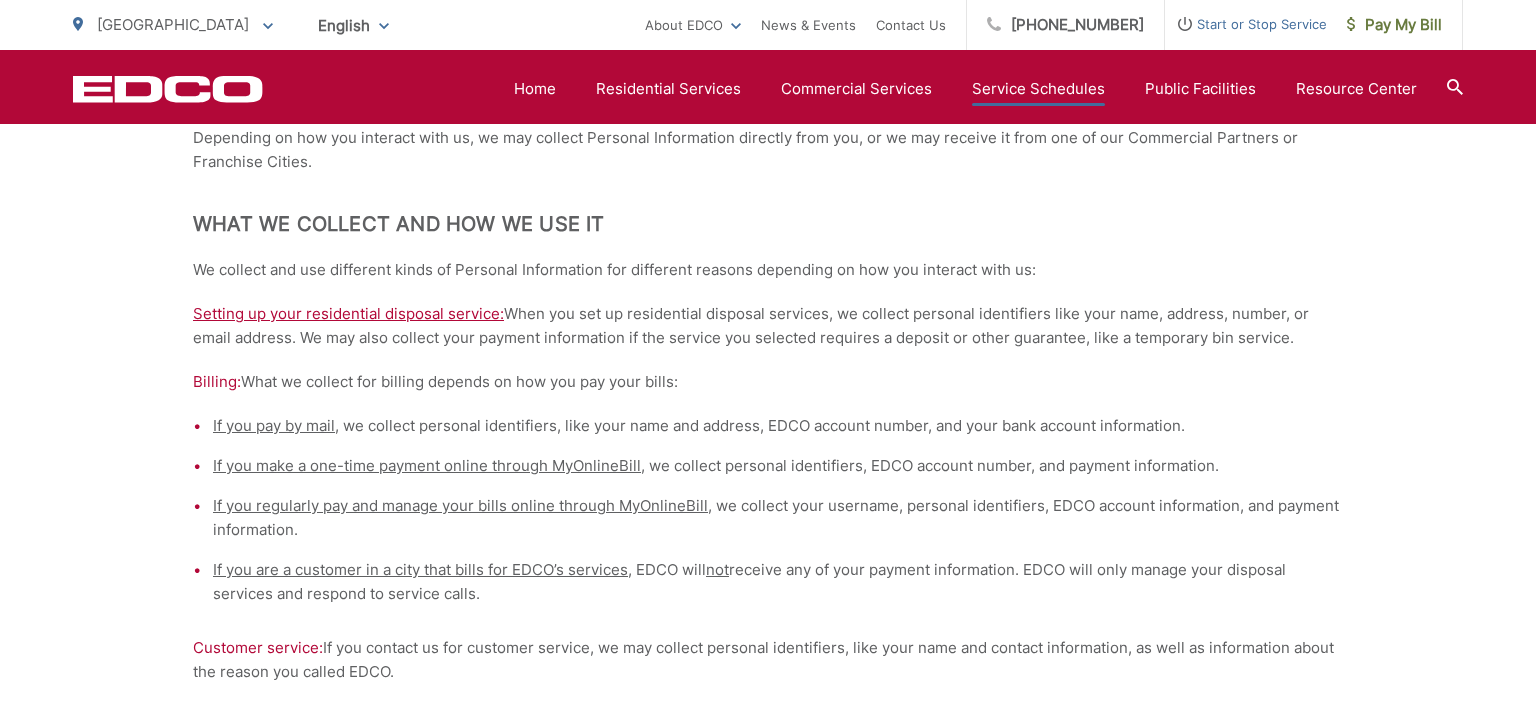 click on "Service Schedules" at bounding box center (1038, 89) 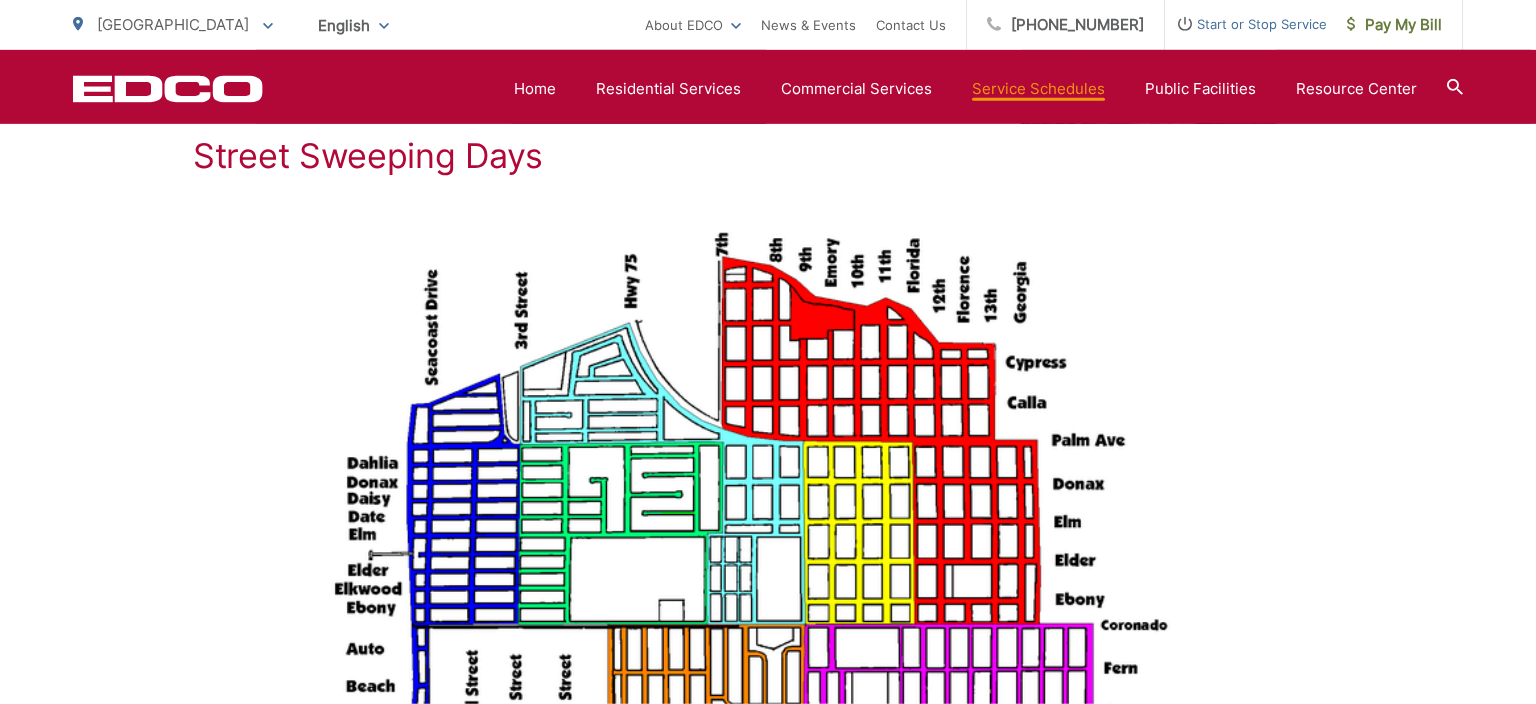 scroll, scrollTop: 753, scrollLeft: 0, axis: vertical 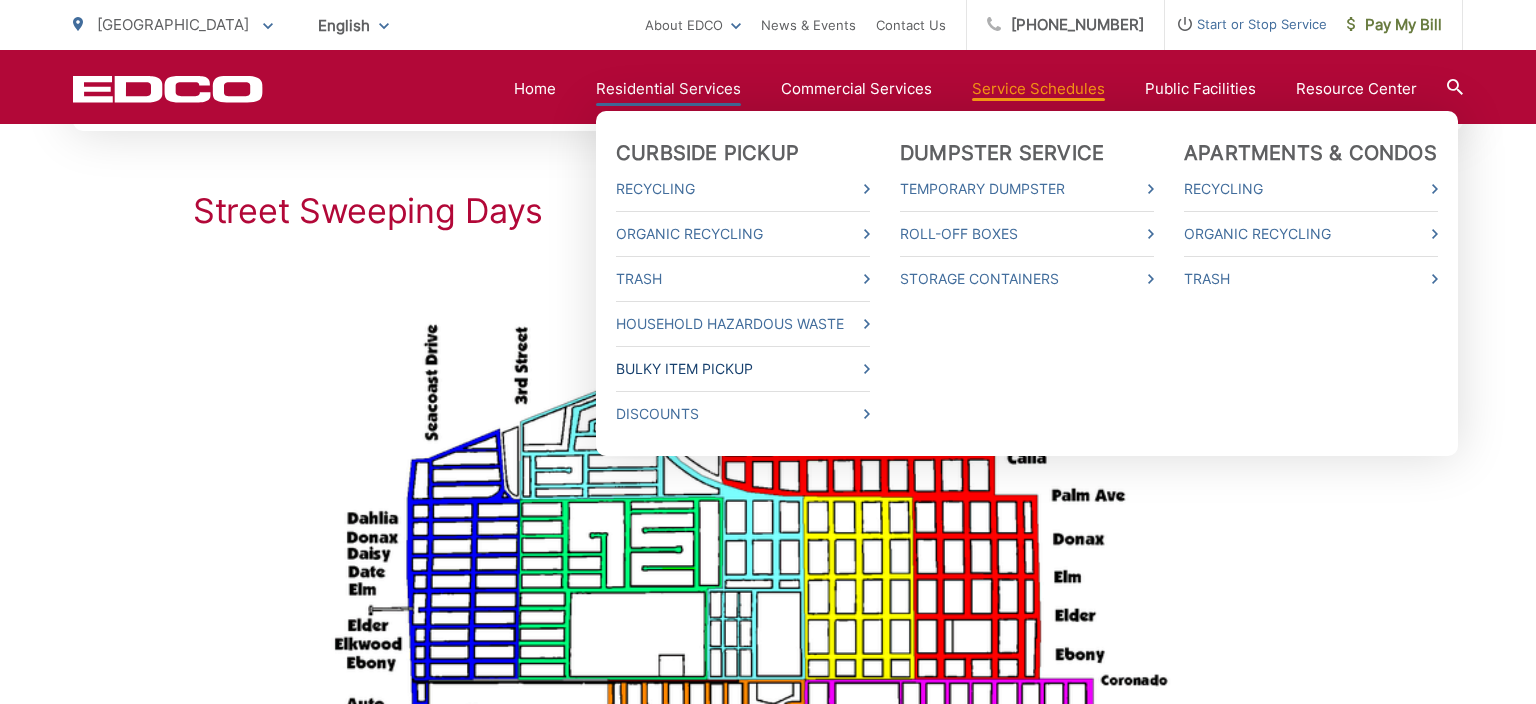click on "Bulky Item Pickup" at bounding box center (743, 369) 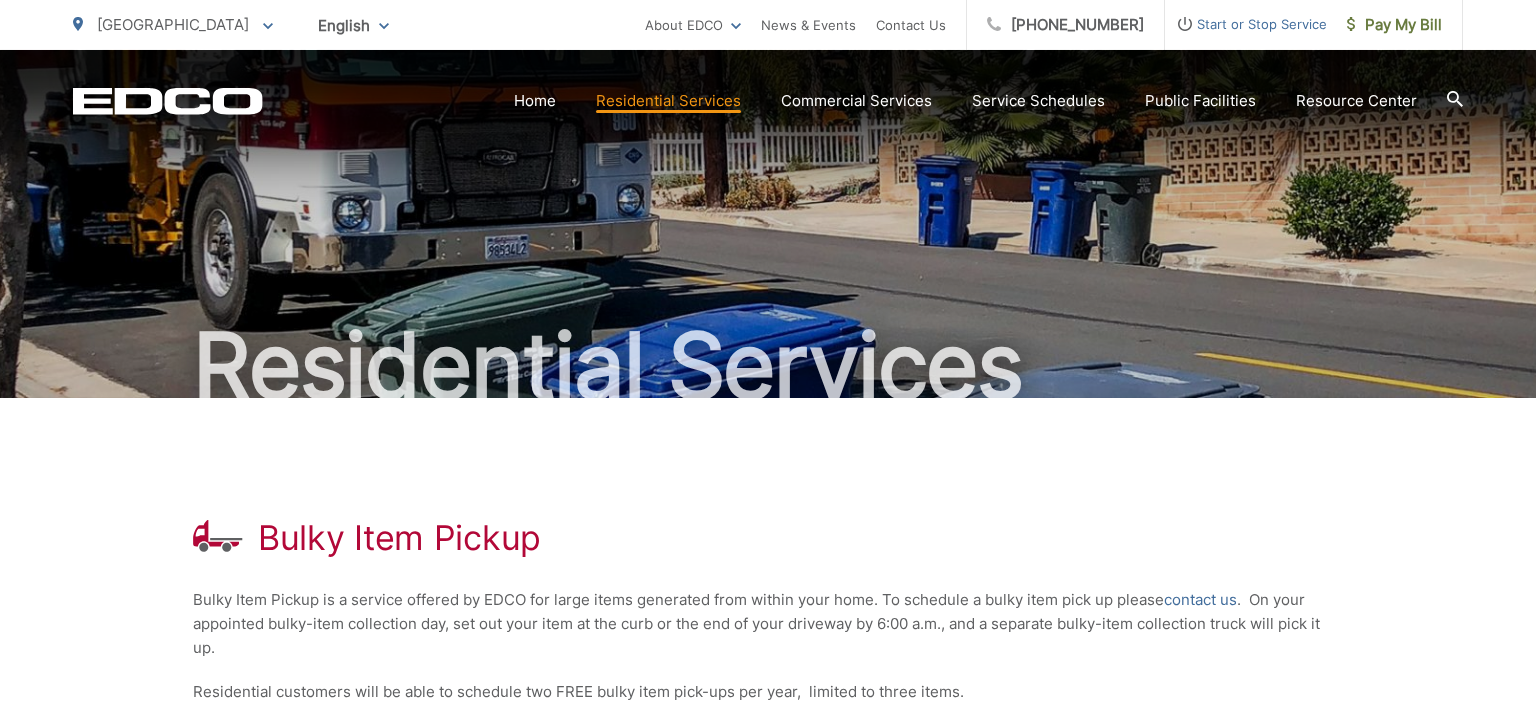 scroll, scrollTop: 0, scrollLeft: 0, axis: both 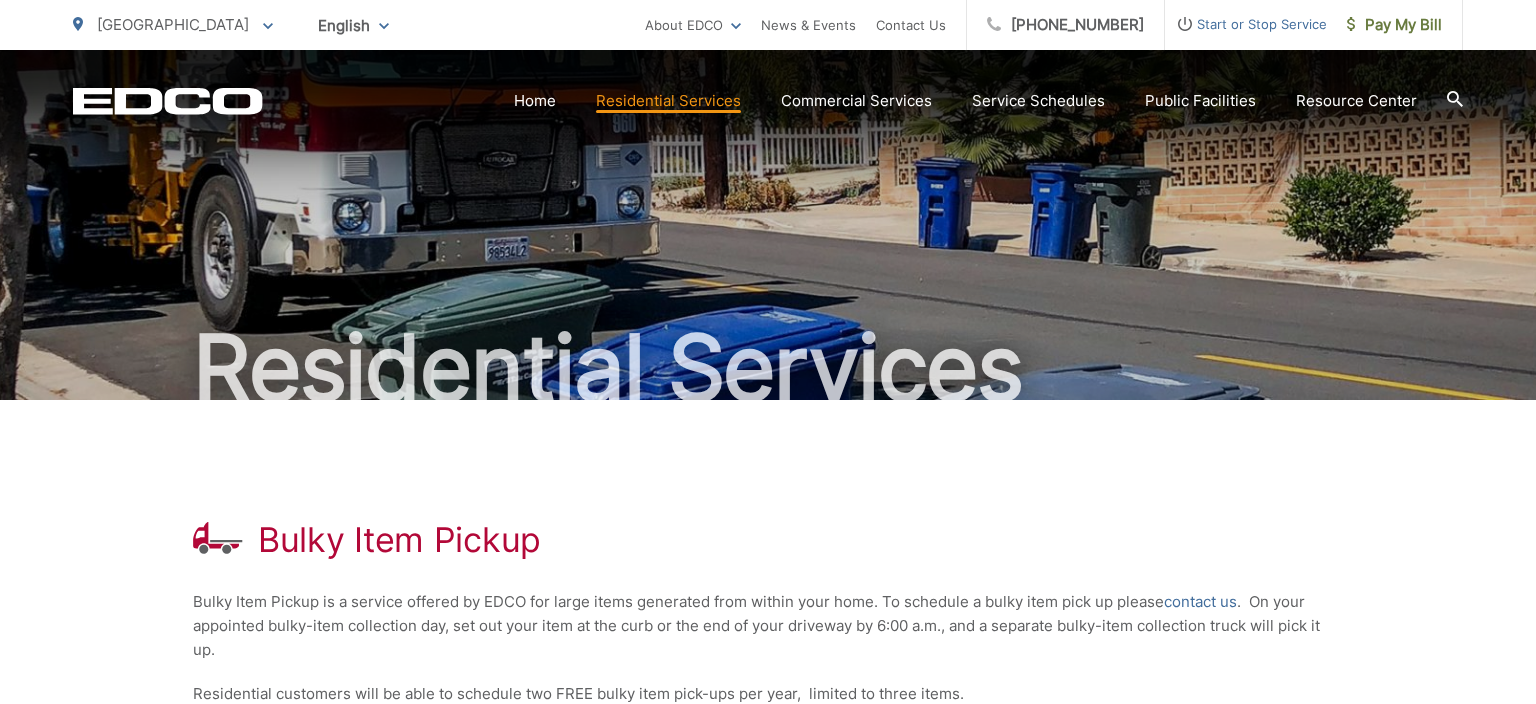 click on "Bulky Item Pickup" at bounding box center [768, 540] 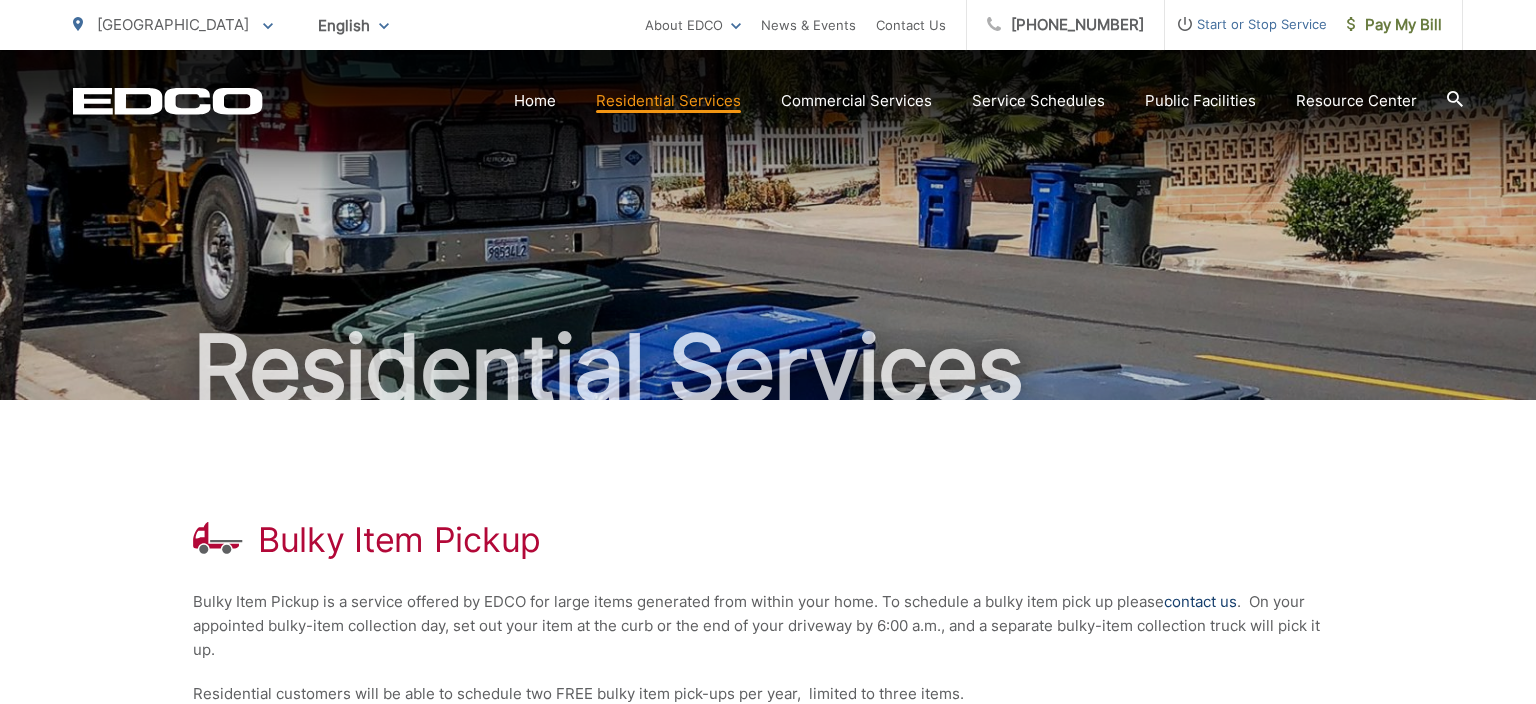 click on "contact us" at bounding box center (1200, 602) 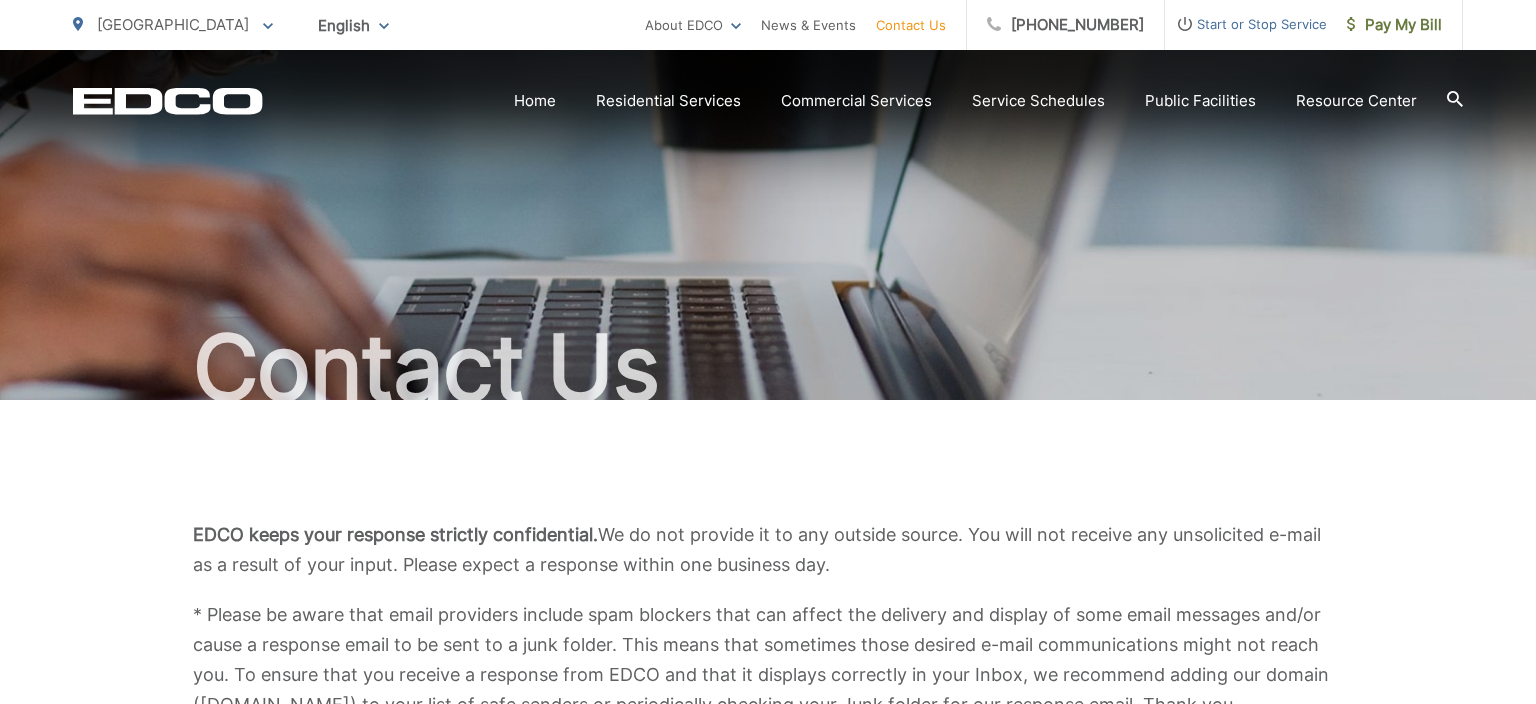 scroll, scrollTop: 0, scrollLeft: 0, axis: both 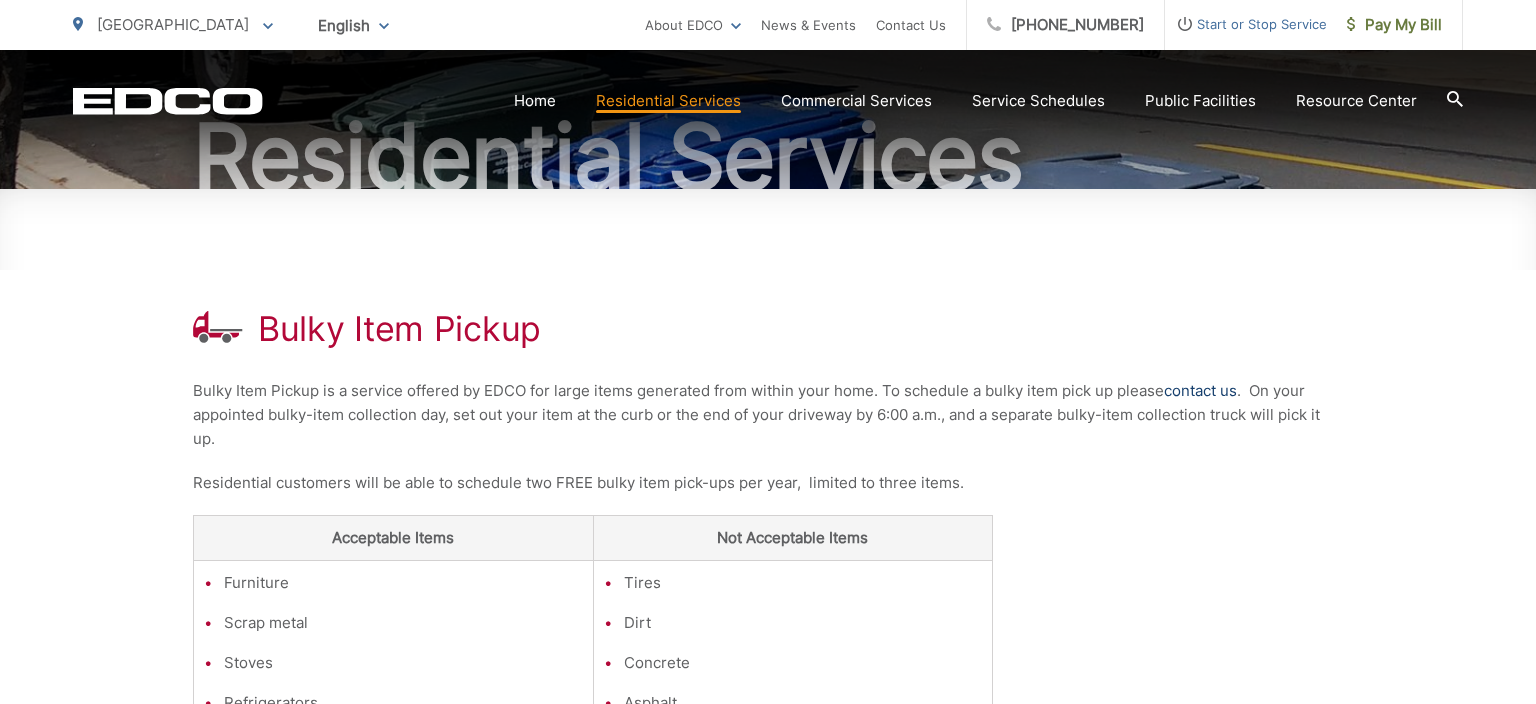 click on "contact us" at bounding box center (1200, 391) 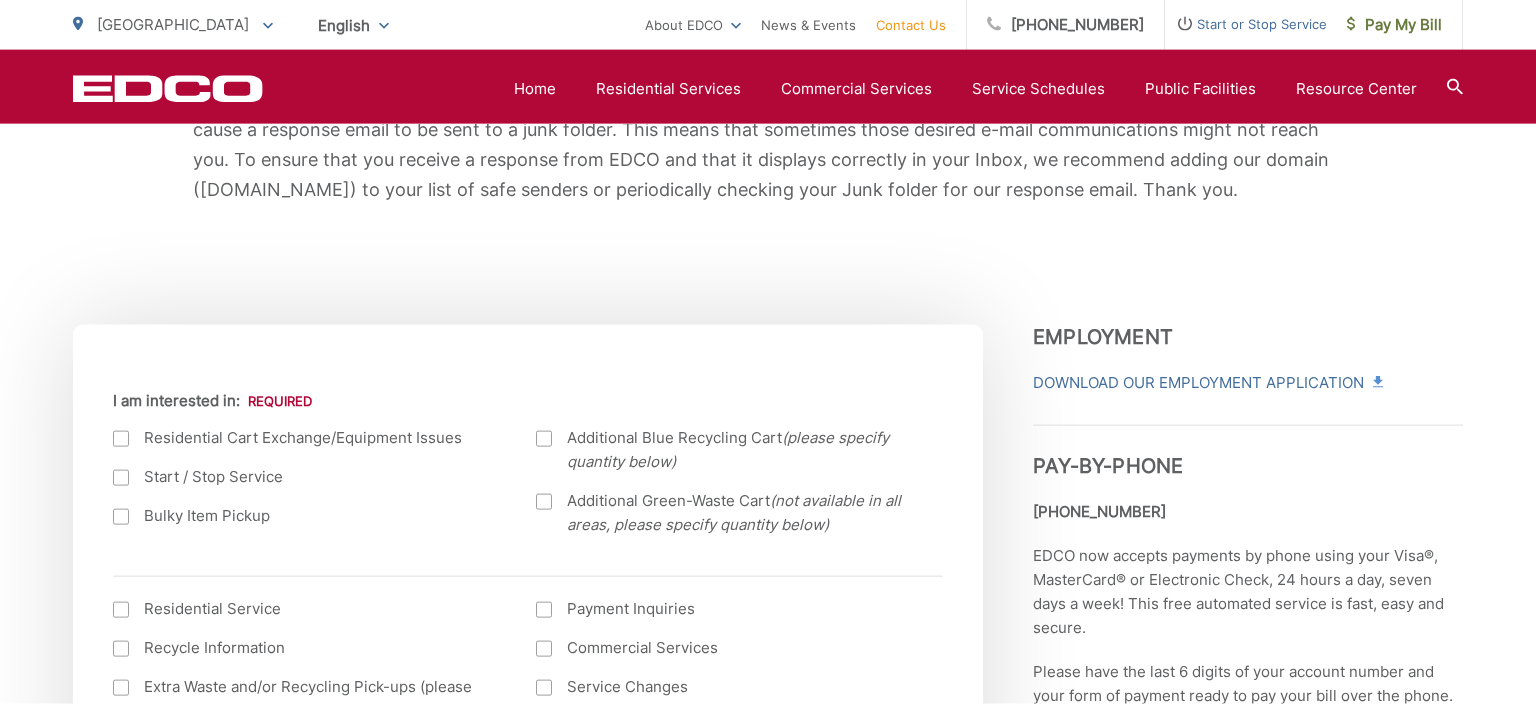 scroll, scrollTop: 528, scrollLeft: 0, axis: vertical 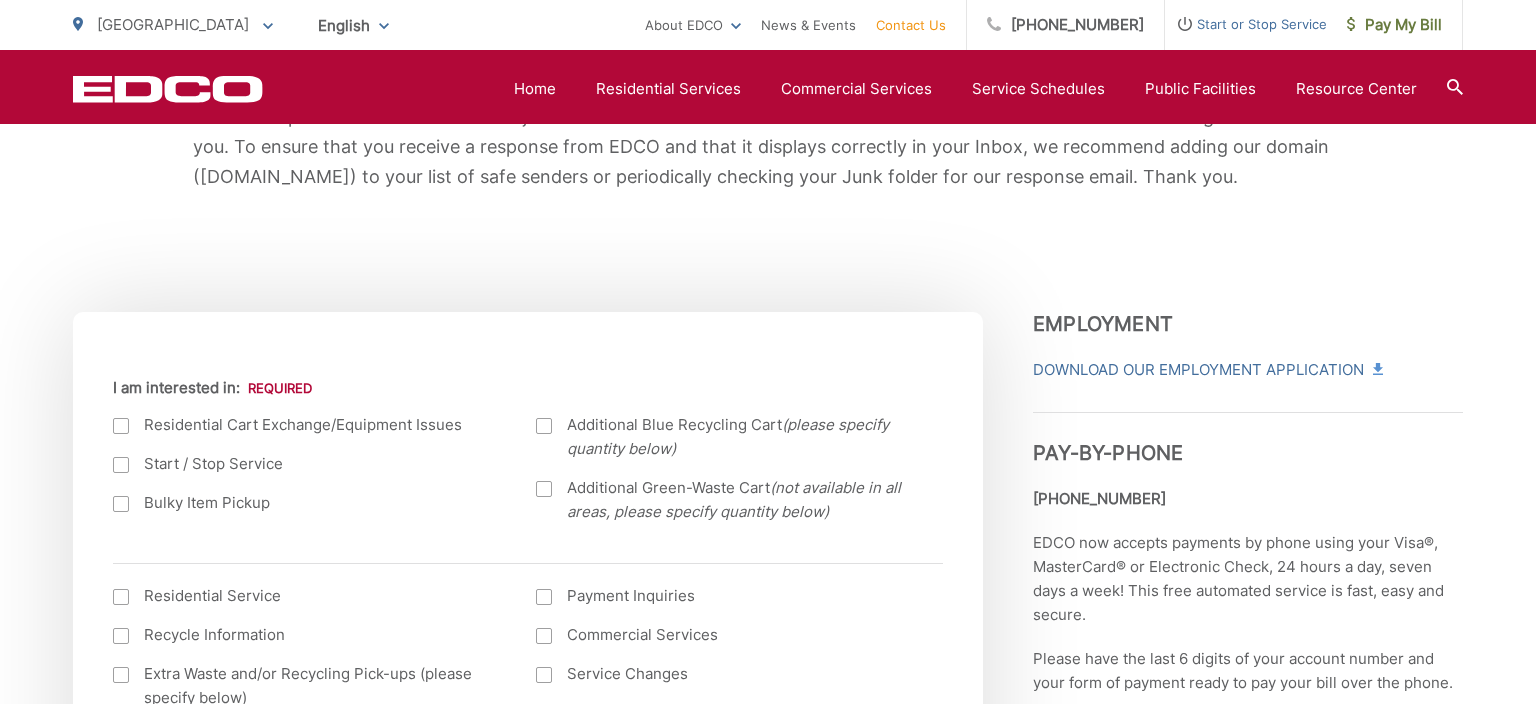click at bounding box center (121, 504) 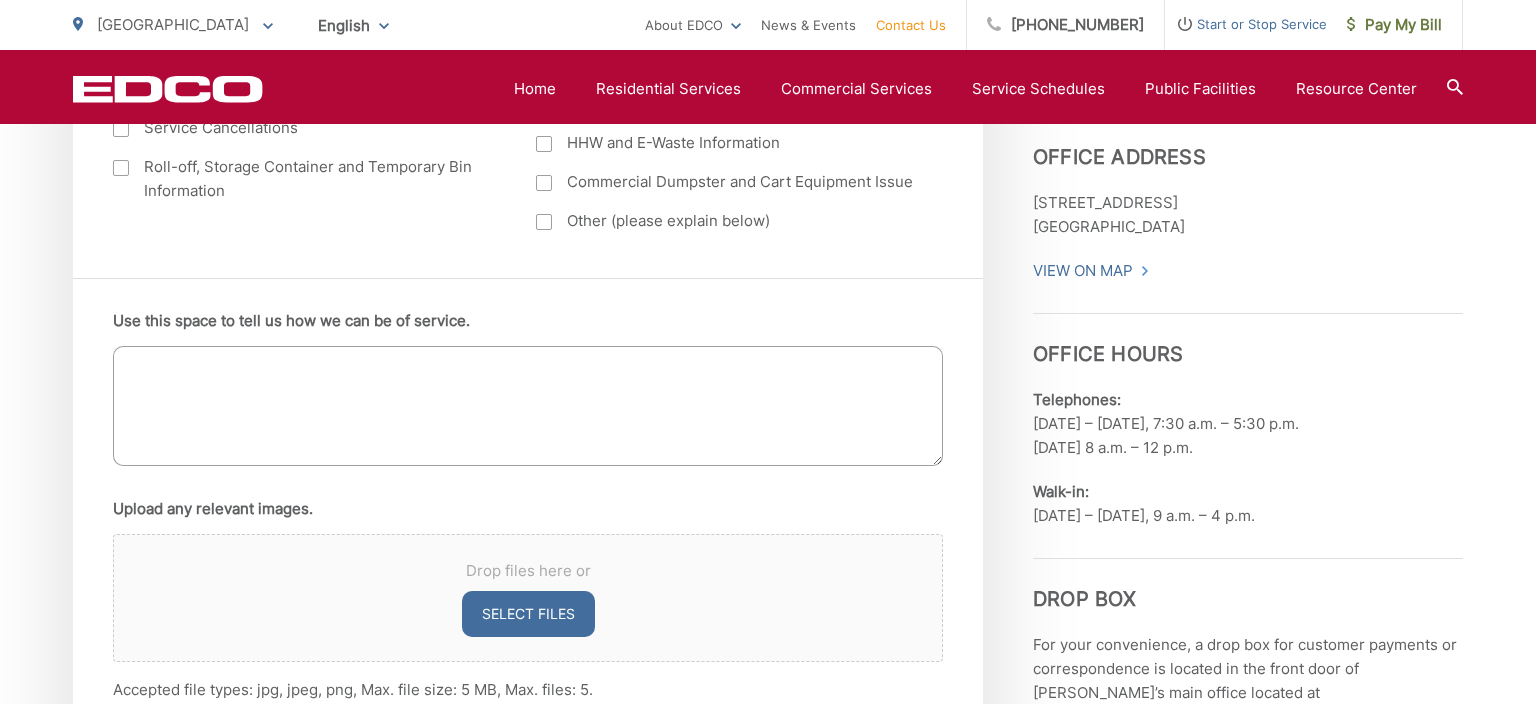 scroll, scrollTop: 1161, scrollLeft: 0, axis: vertical 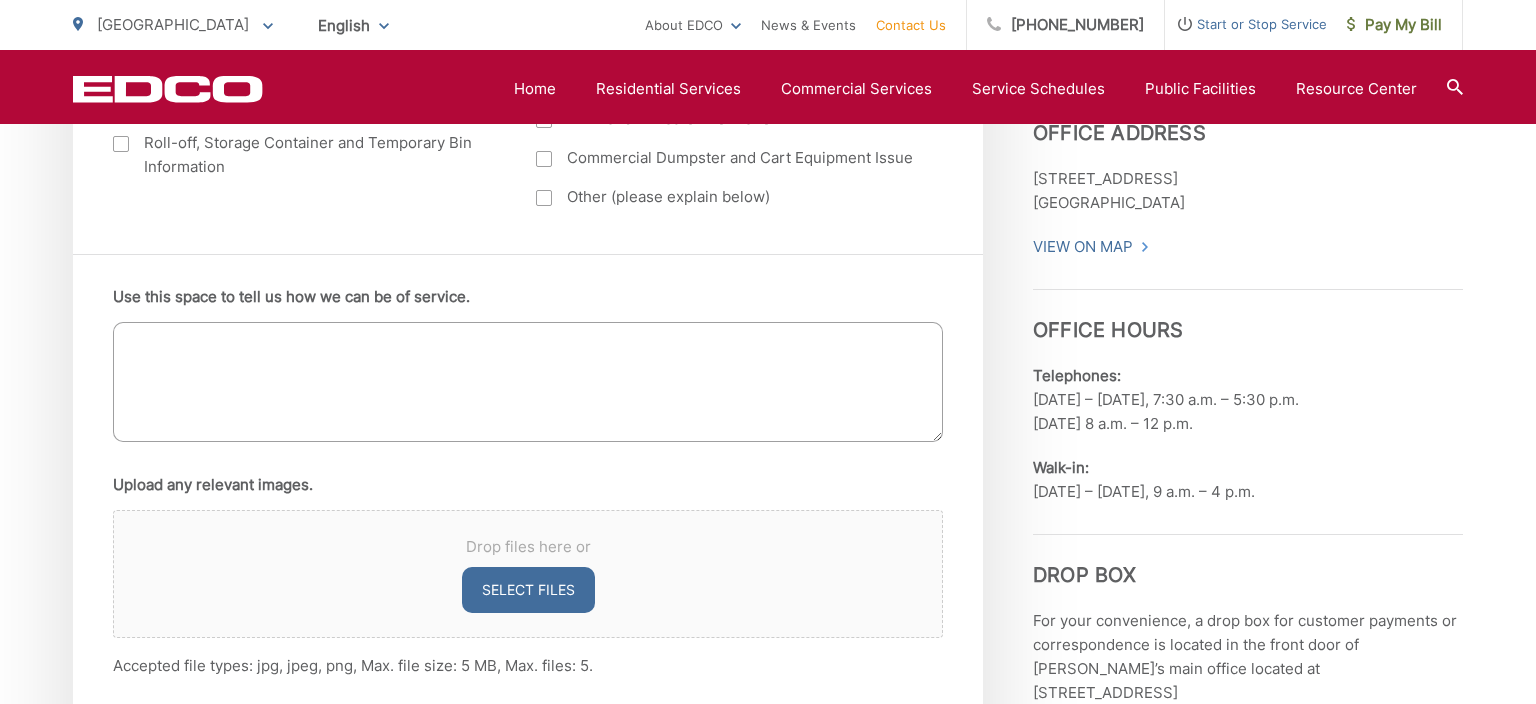 click on "Use this space to tell us how we can be of service." at bounding box center [528, 382] 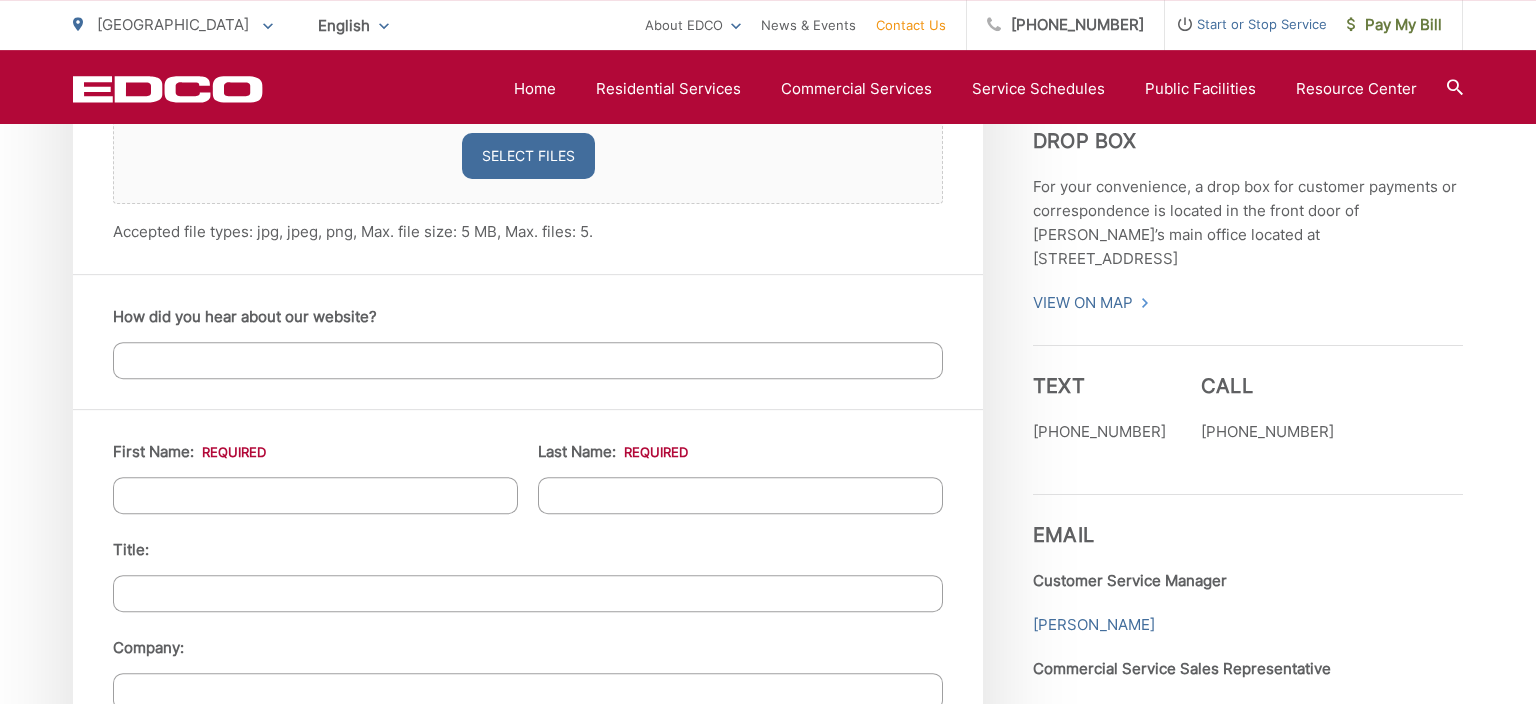 scroll, scrollTop: 1689, scrollLeft: 0, axis: vertical 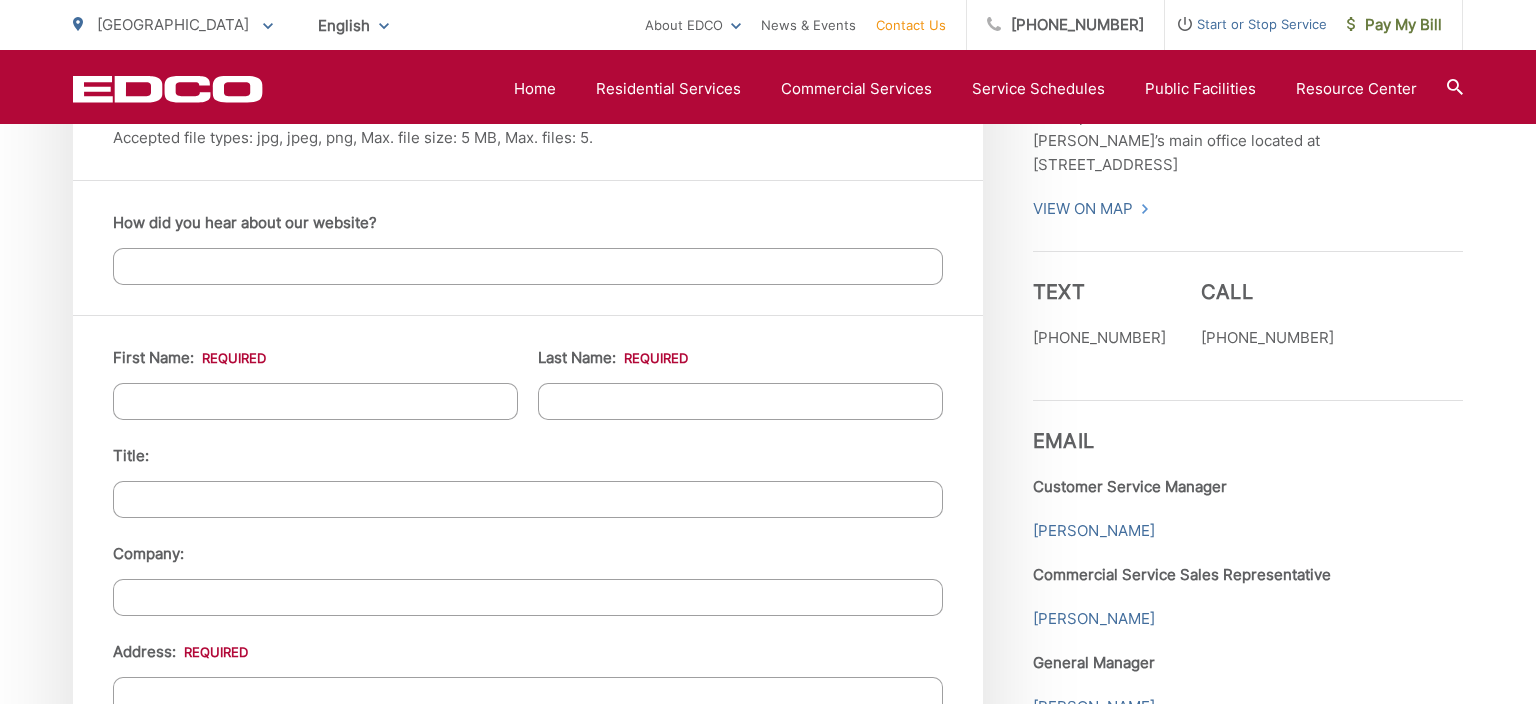 type on "I have an old washing machine and dryer that I would like to get picked up. How can i schedule a day for them to get picked up?" 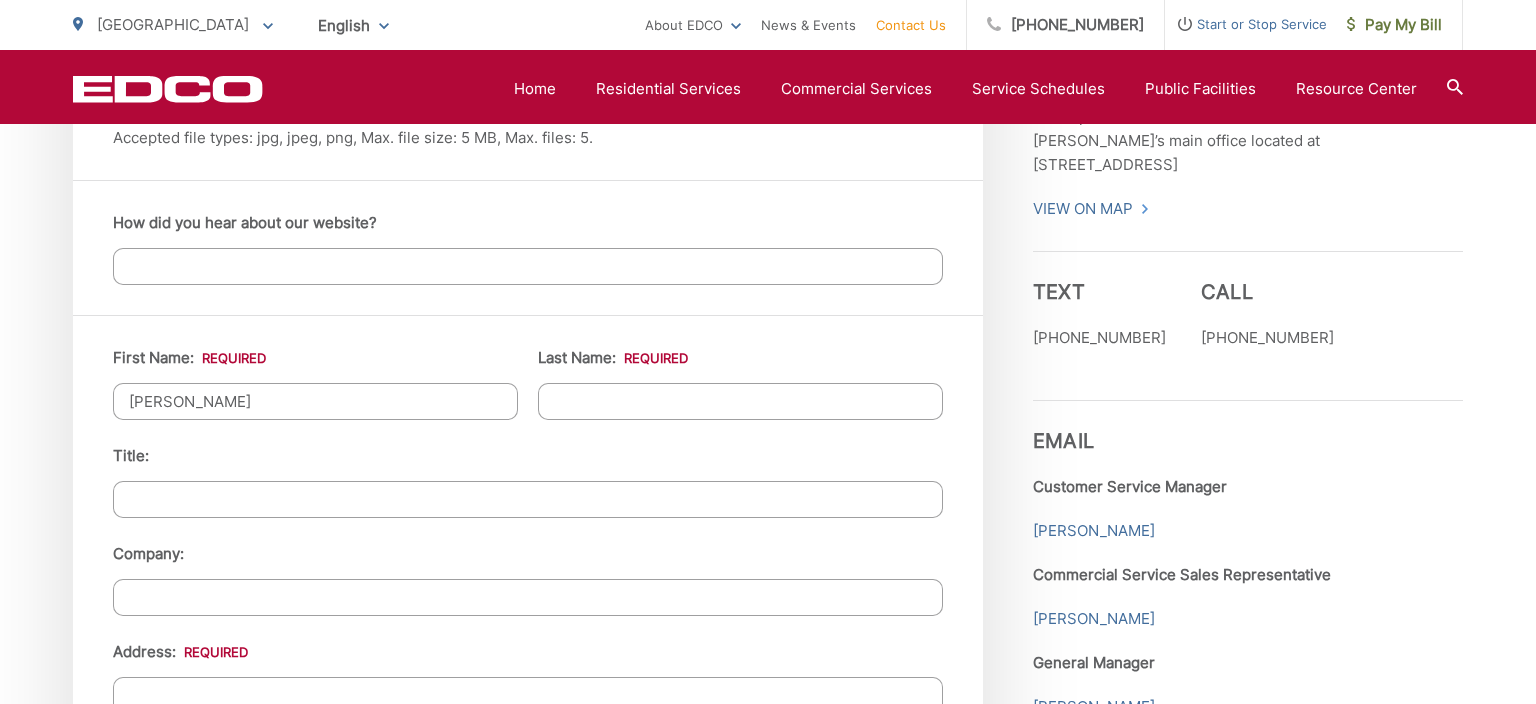 type on "Scott" 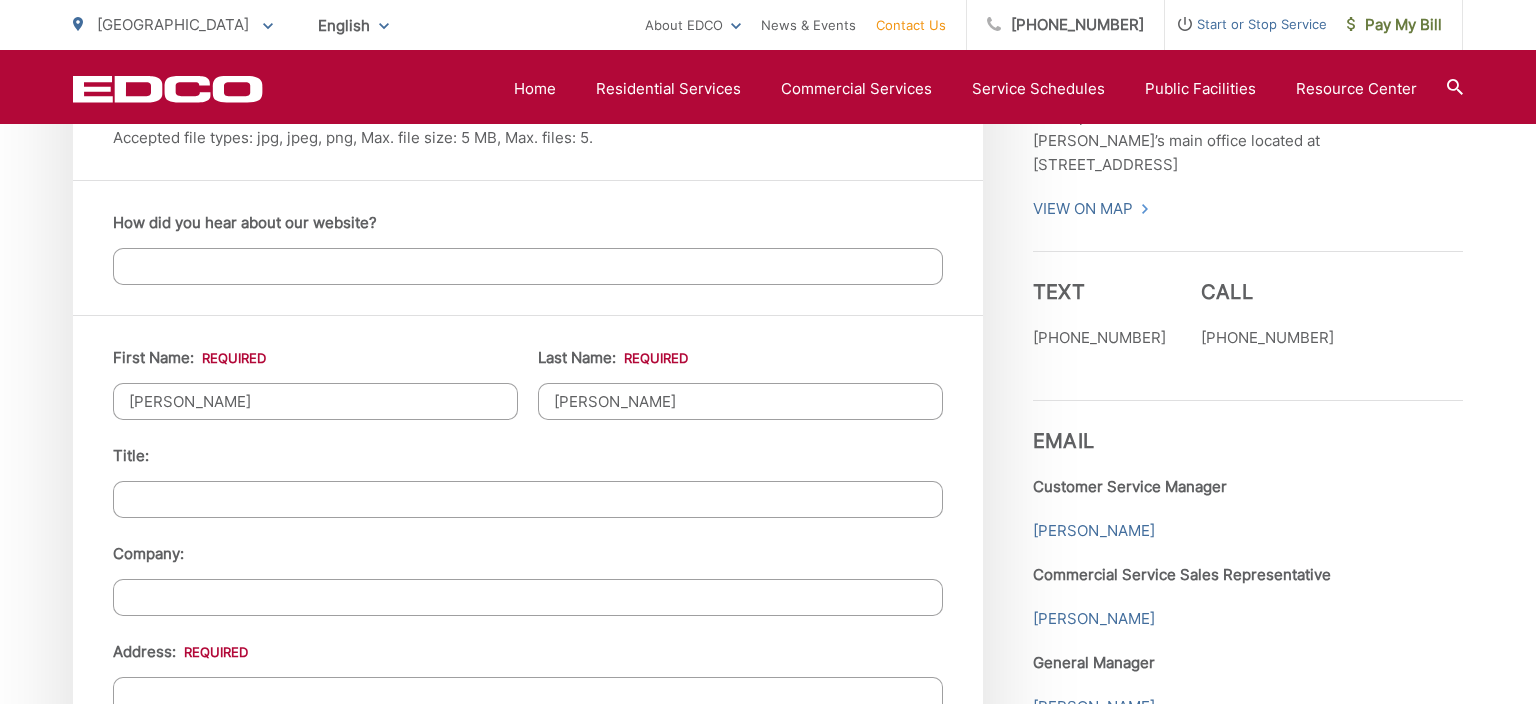 type on "Smith" 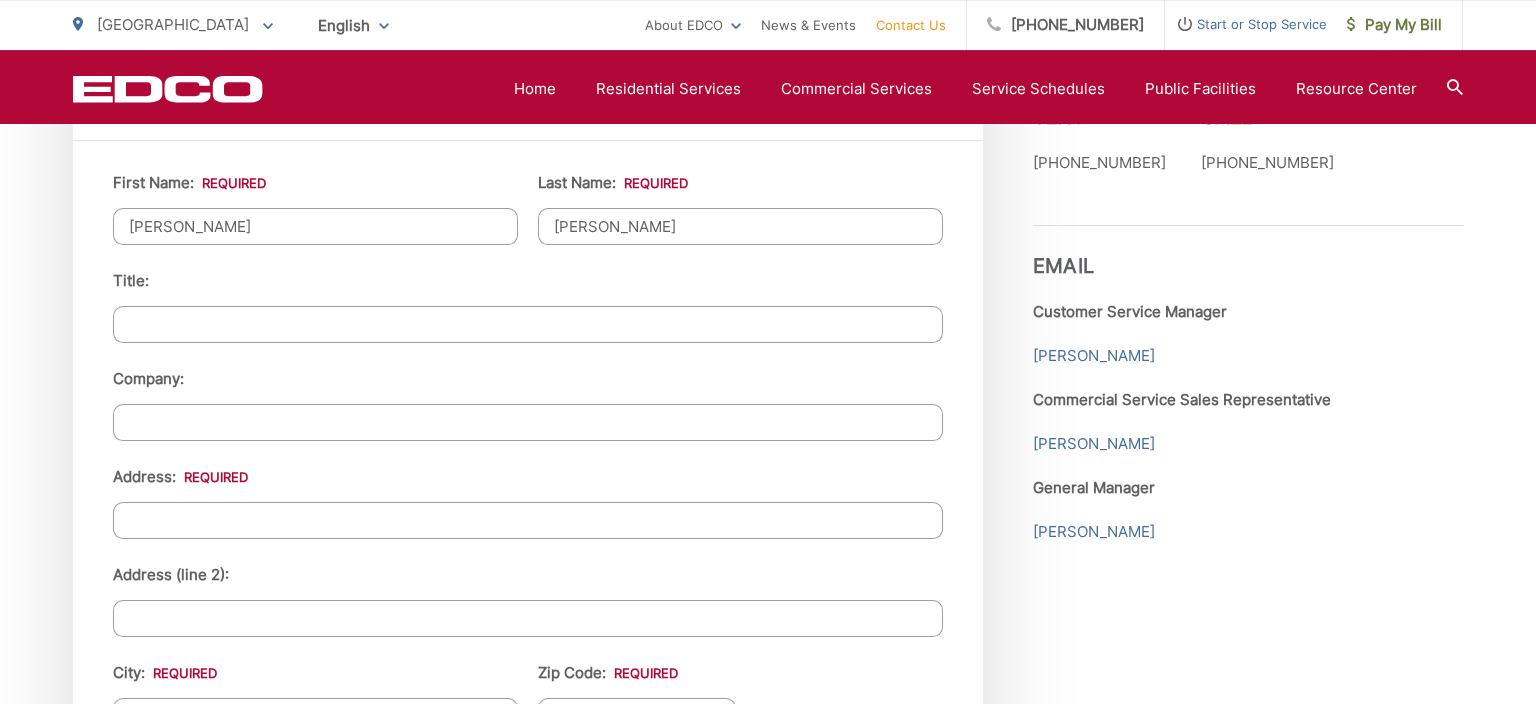 scroll, scrollTop: 1900, scrollLeft: 0, axis: vertical 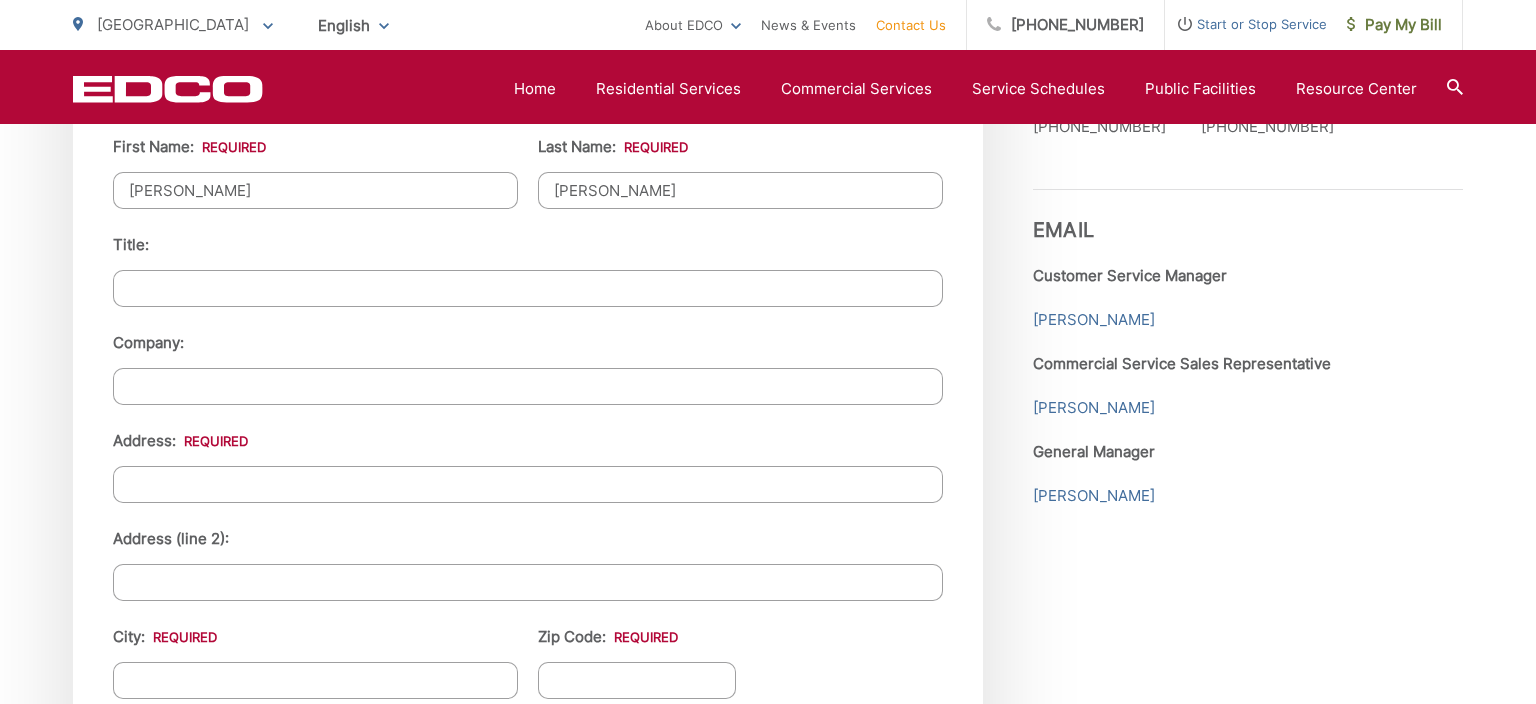 click on "Address: *" at bounding box center [528, 484] 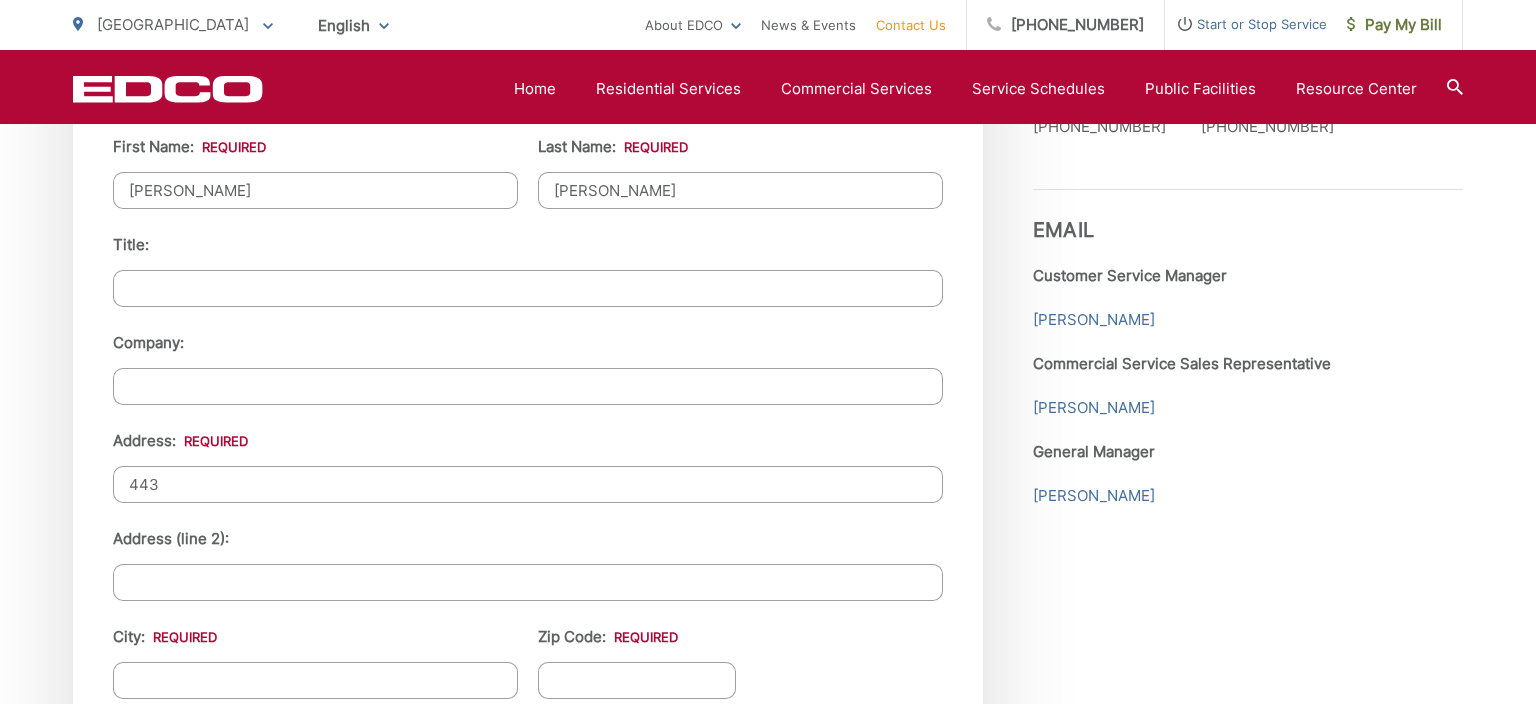type on "443 Carnation Avenue" 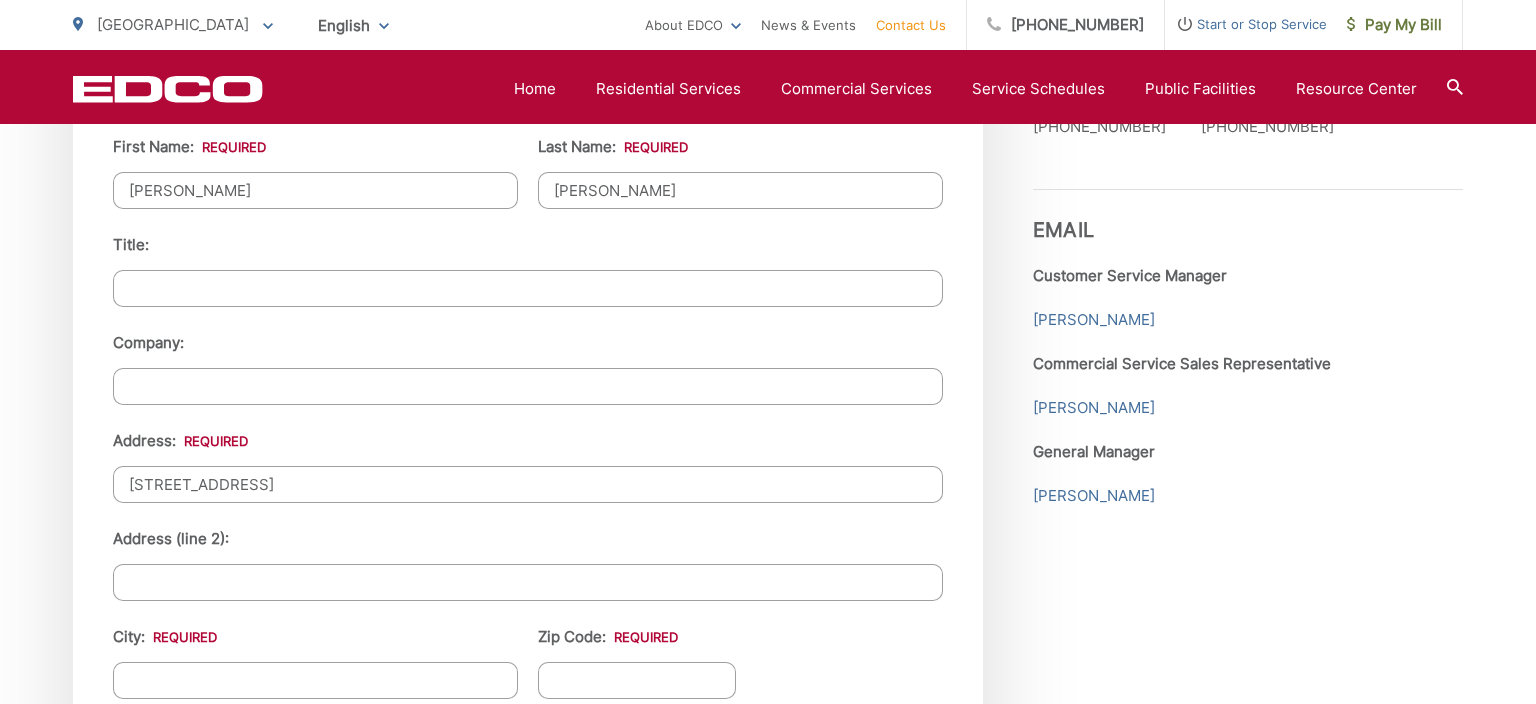 type on "[GEOGRAPHIC_DATA]" 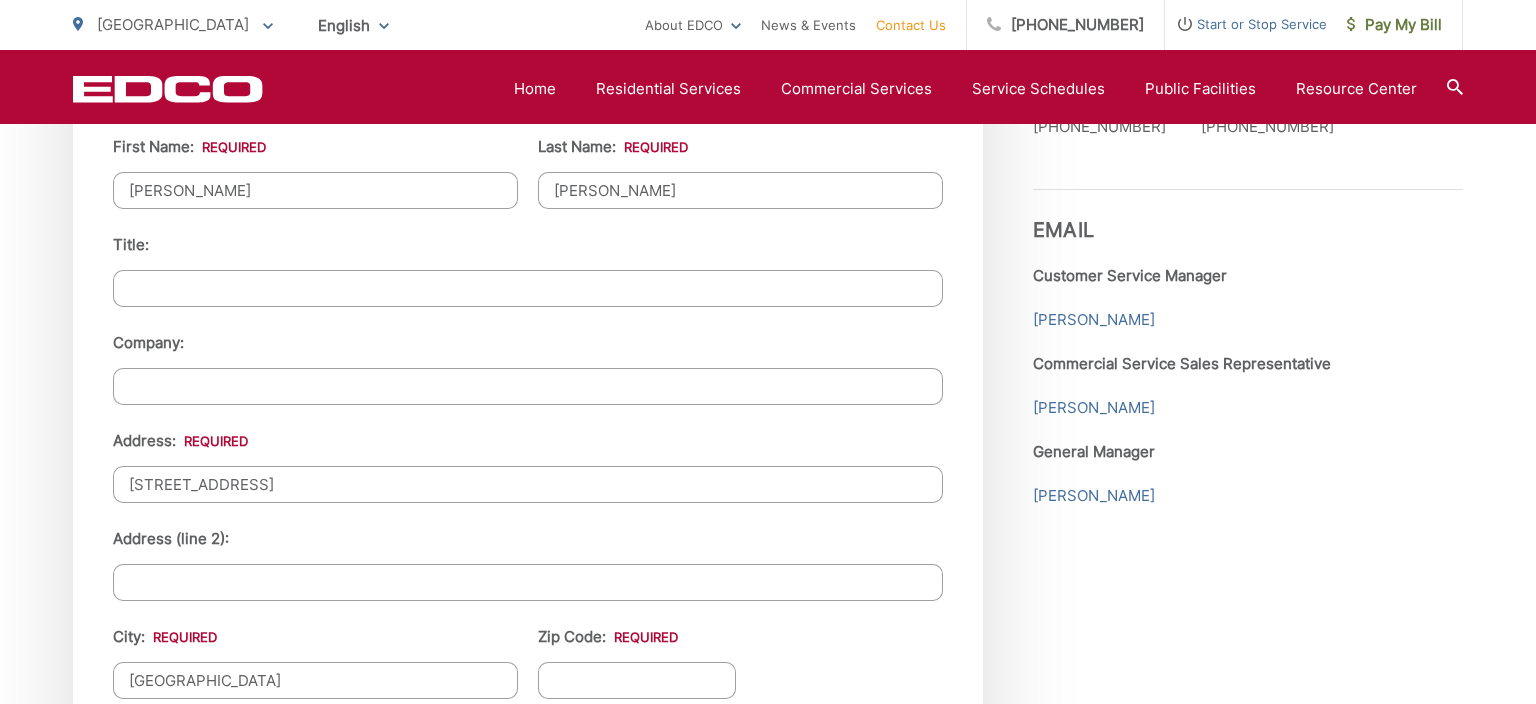 type on "91932" 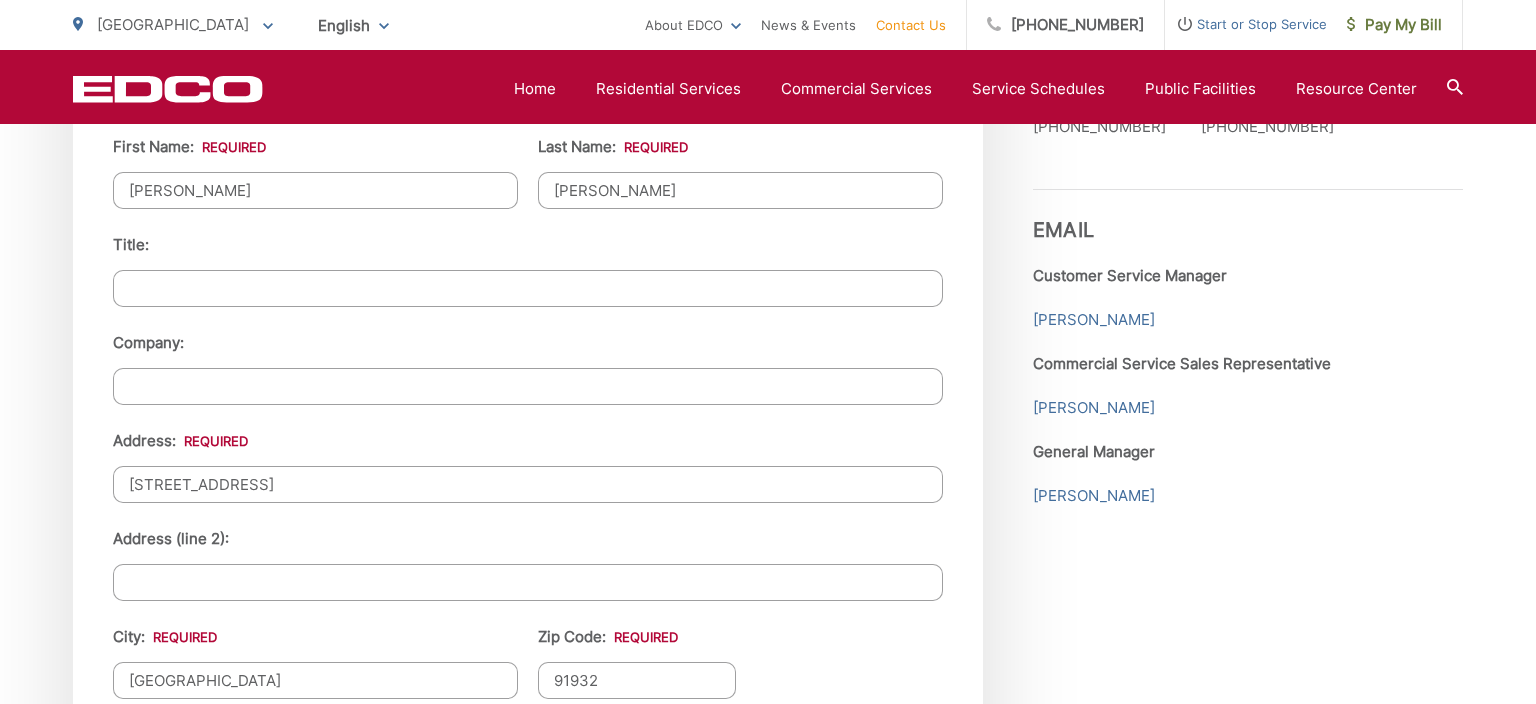 type on "(619) 379-8309" 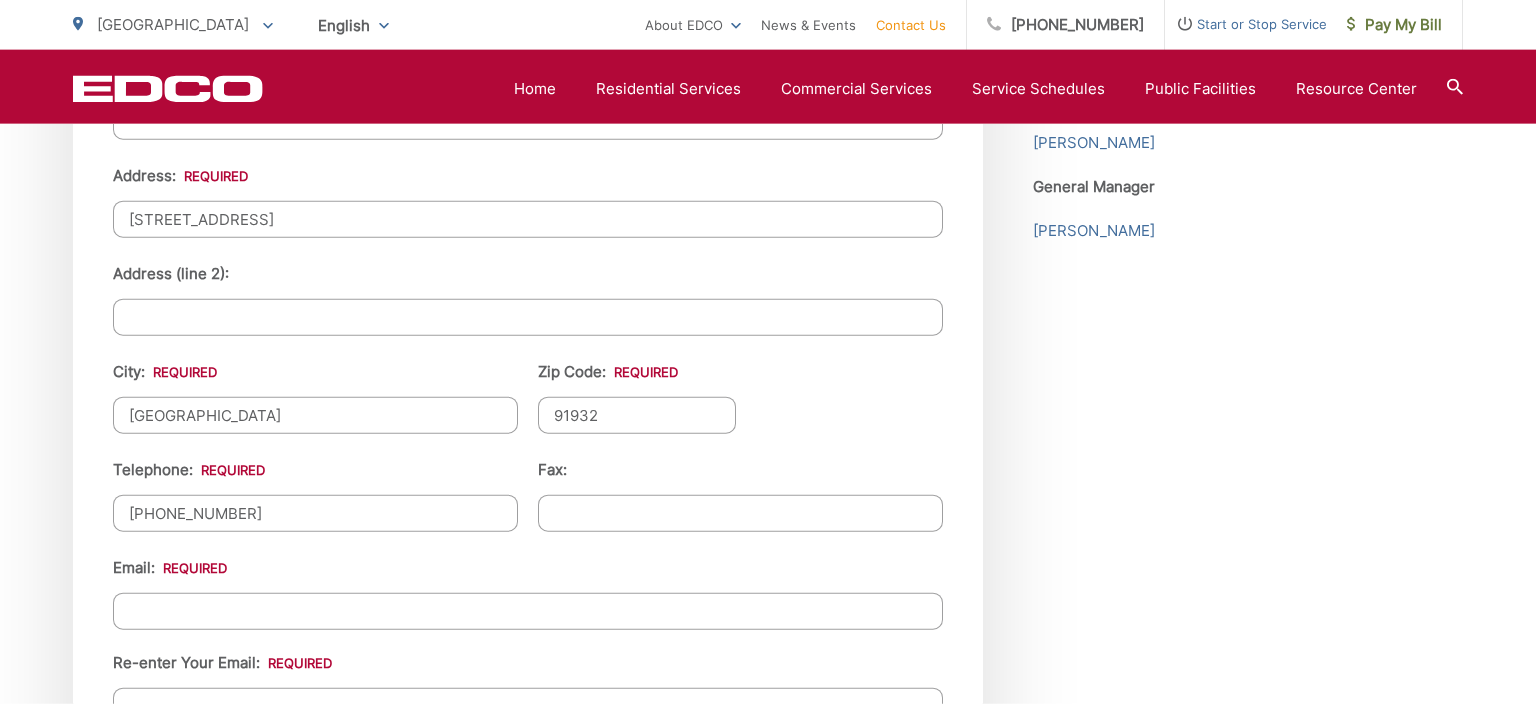 scroll, scrollTop: 2217, scrollLeft: 0, axis: vertical 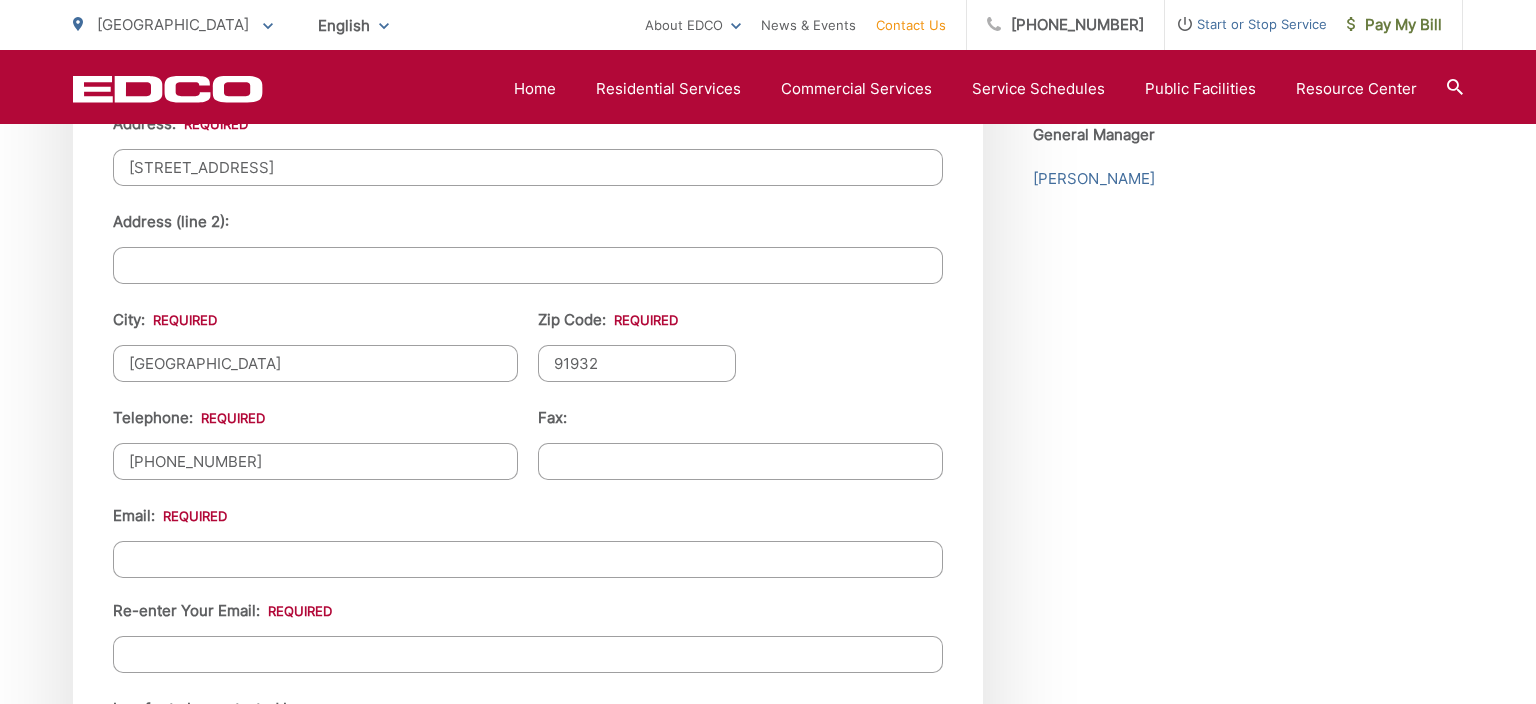 click on "Email *" at bounding box center (528, 559) 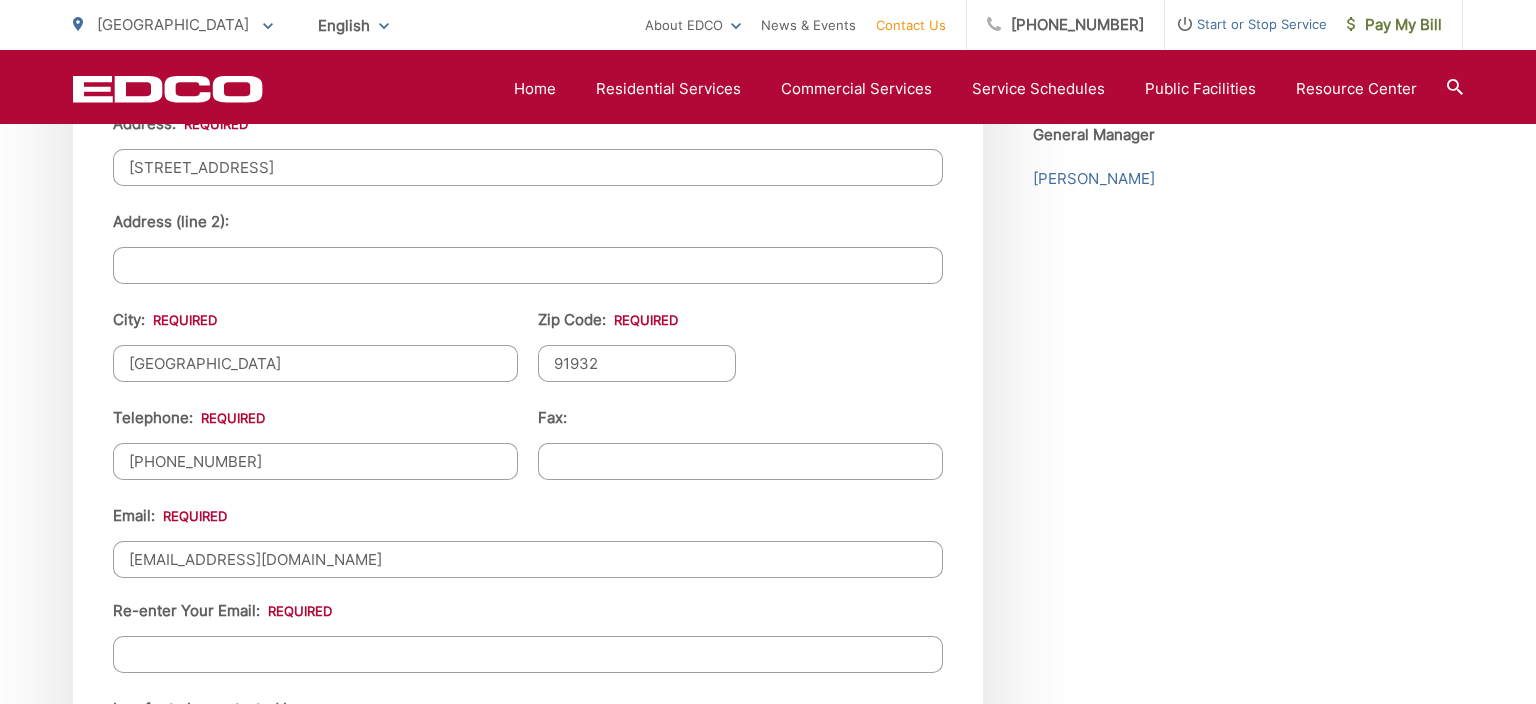type on "ssmith023@yahoo.com" 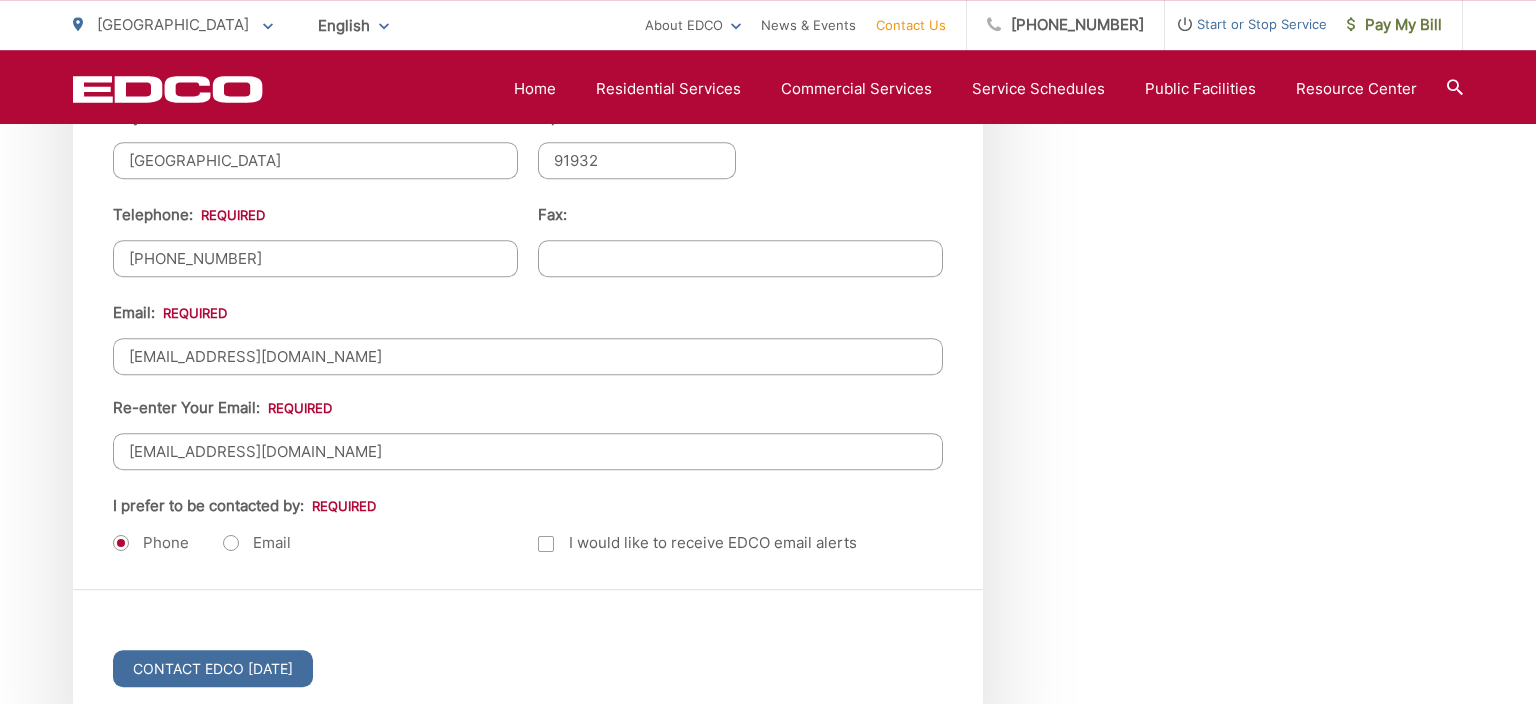 scroll, scrollTop: 2428, scrollLeft: 0, axis: vertical 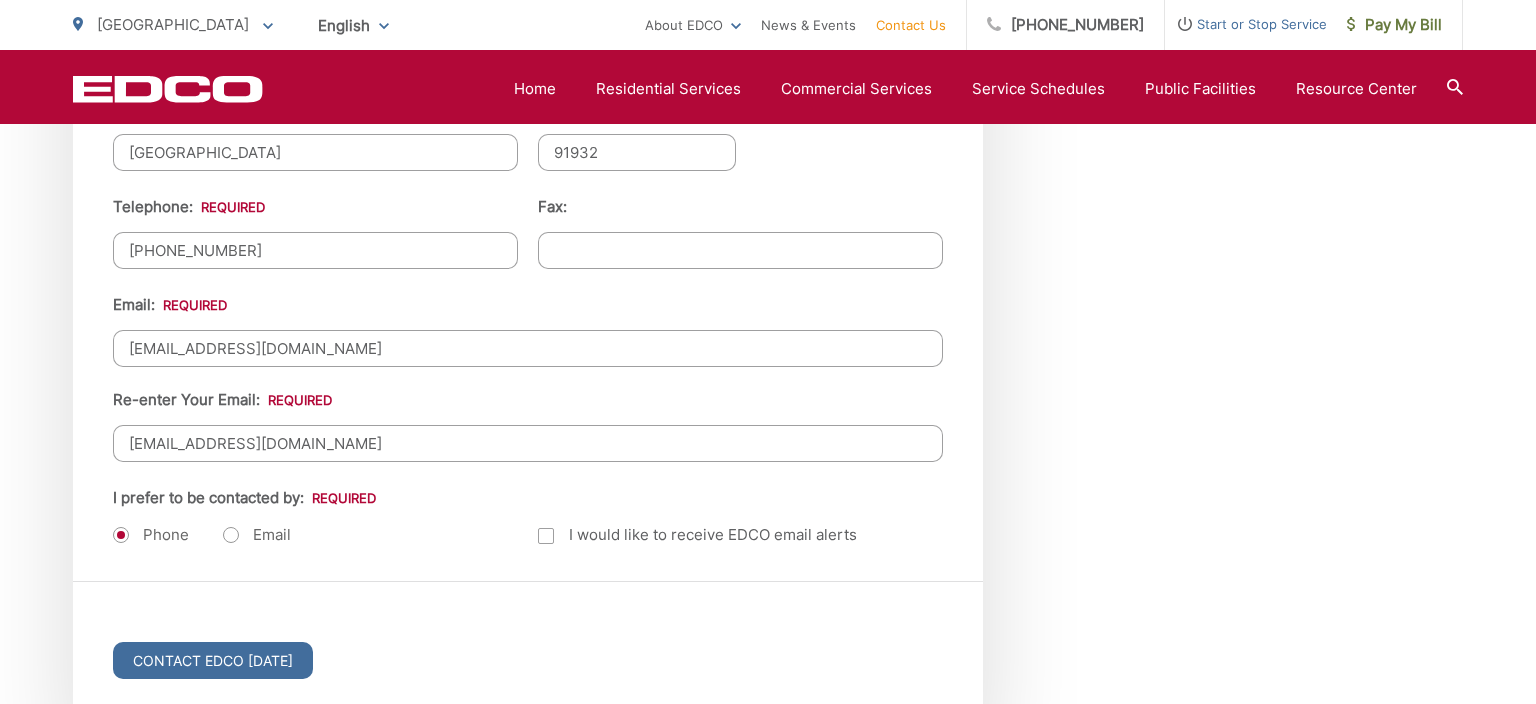 type on "ssmith023@yahoo.com" 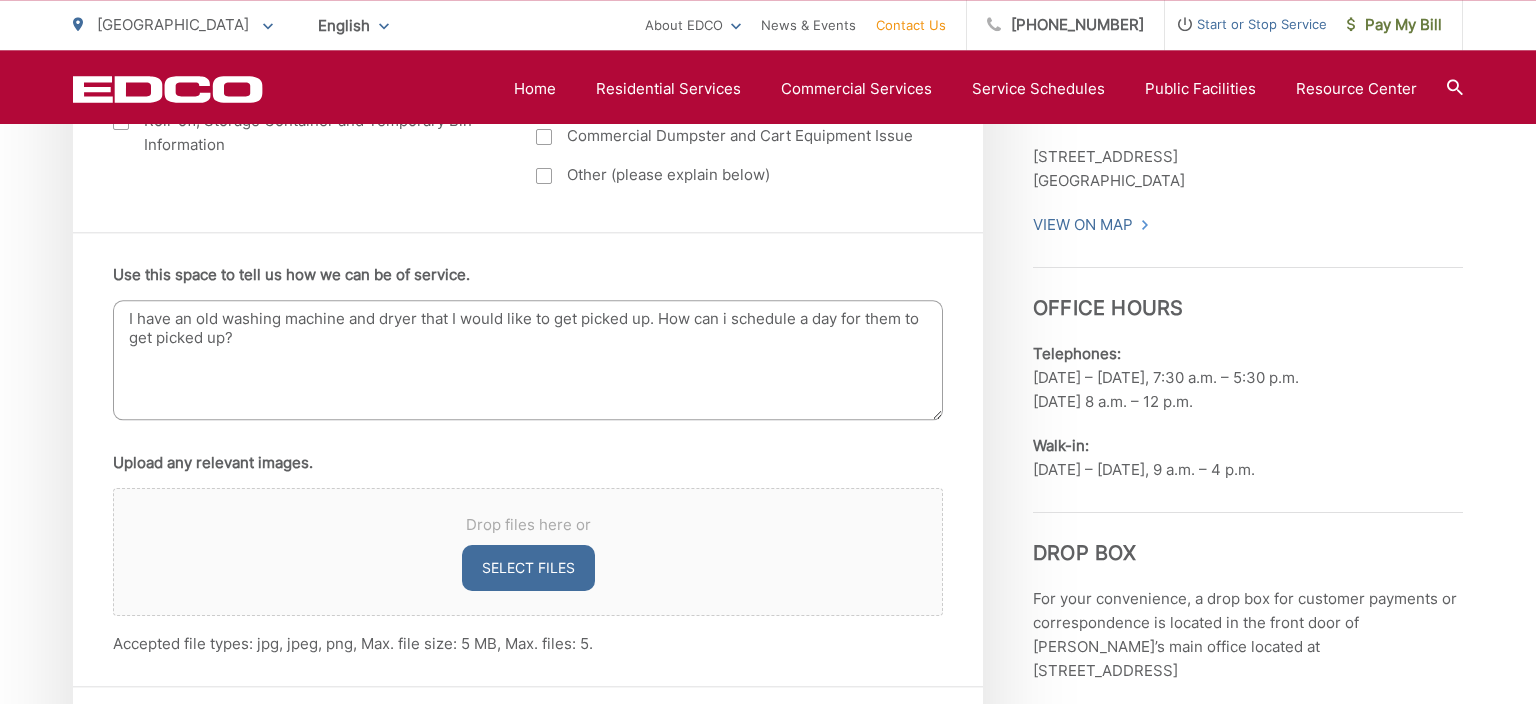 scroll, scrollTop: 1161, scrollLeft: 0, axis: vertical 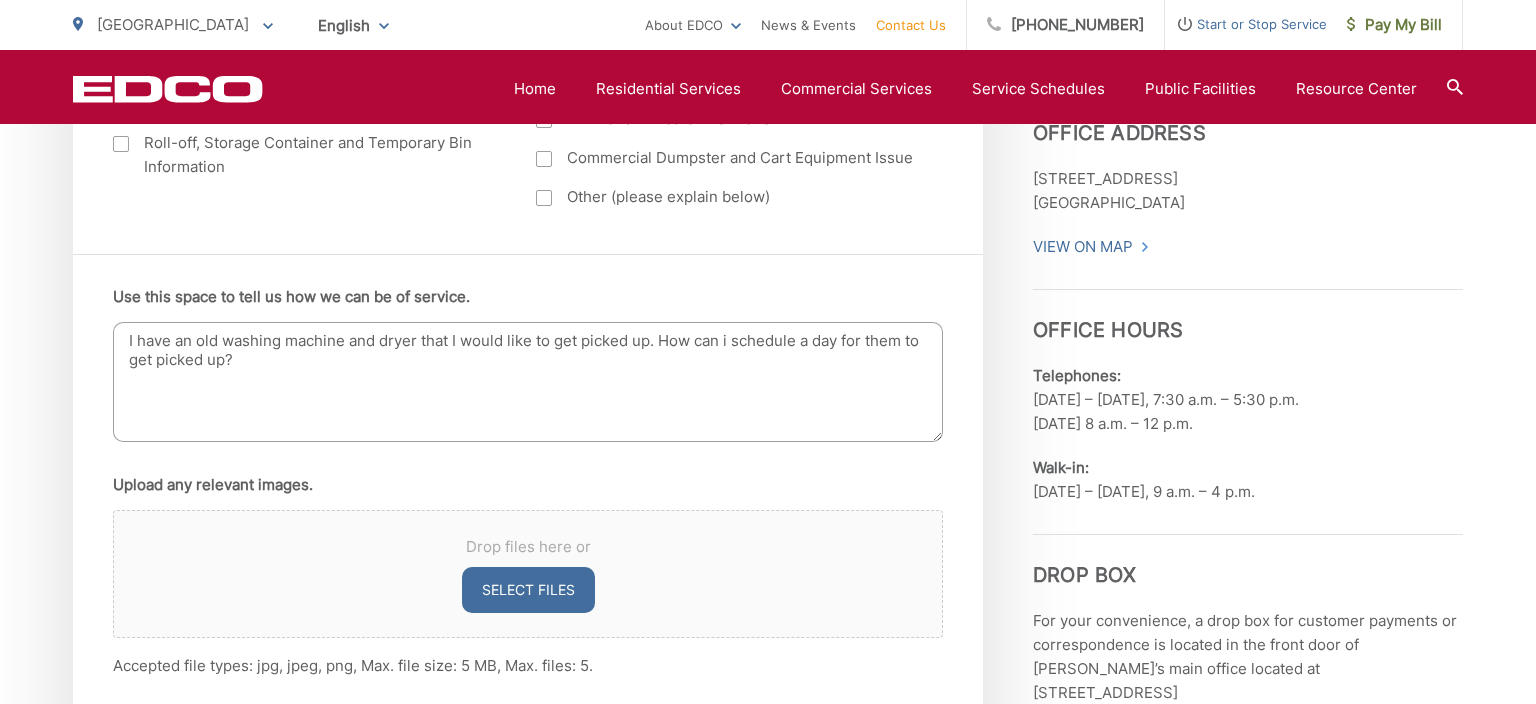 click on "I have an old washing machine and dryer that I would like to get picked up. How can i schedule a day for them to get picked up?" at bounding box center (528, 382) 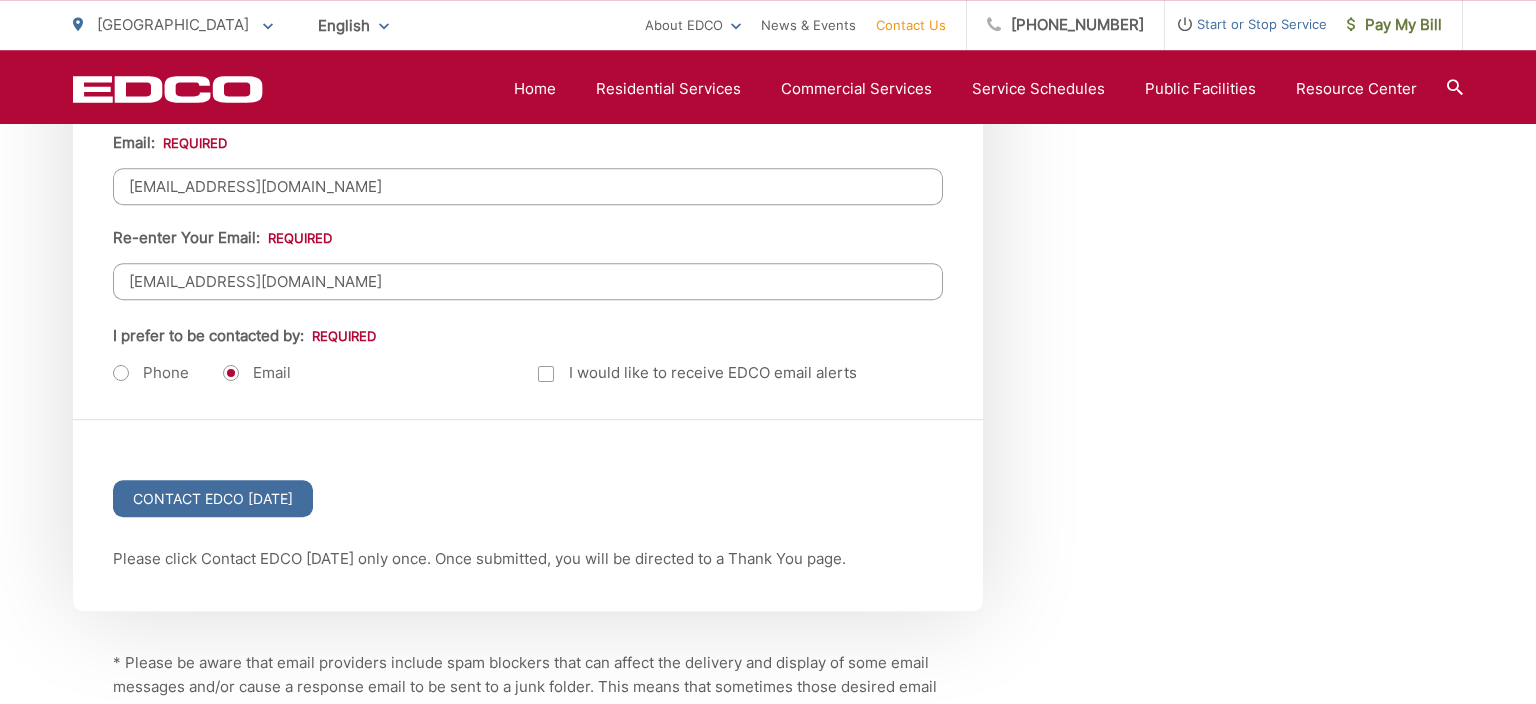 scroll, scrollTop: 2640, scrollLeft: 0, axis: vertical 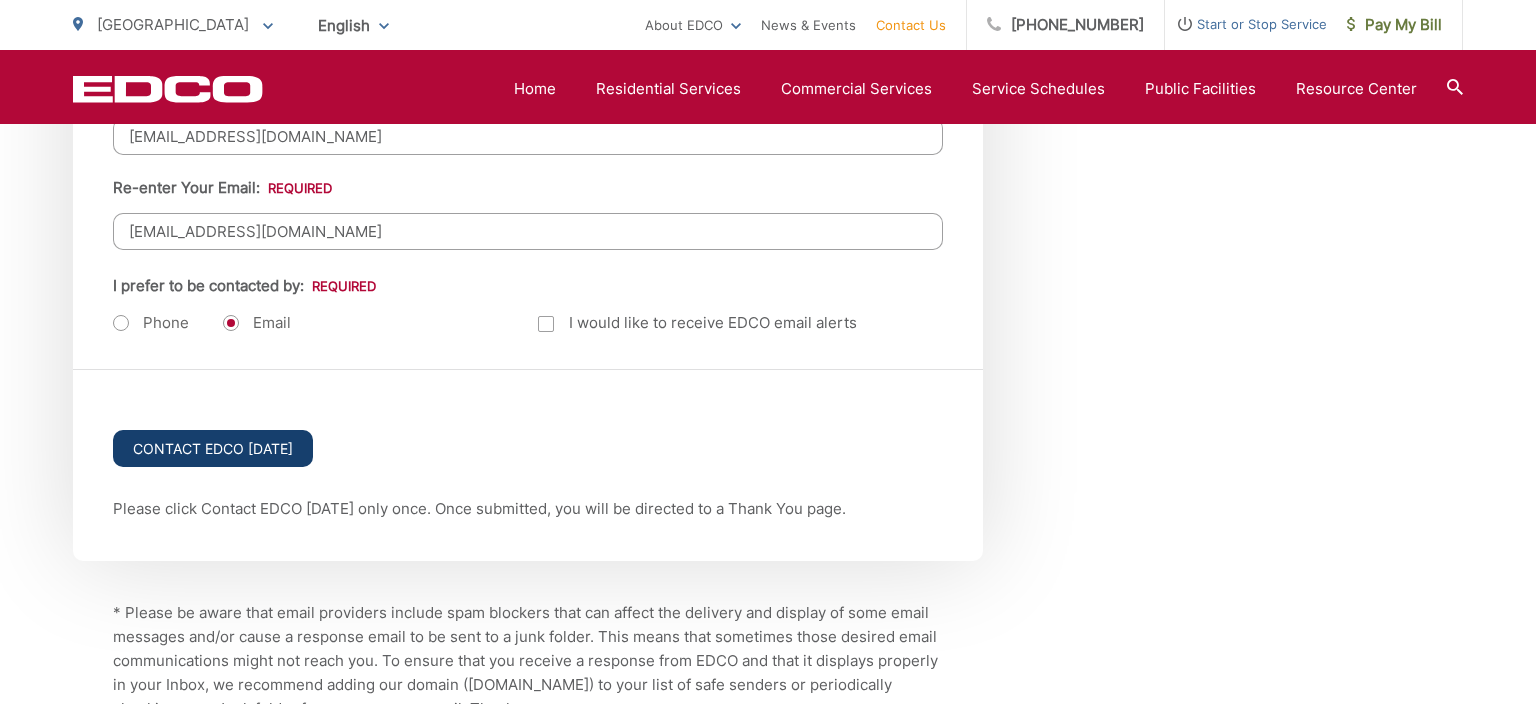 type on "I have an old washing machine and dryer that I would like to get picked up. How can I schedule a day for them to get picked up?" 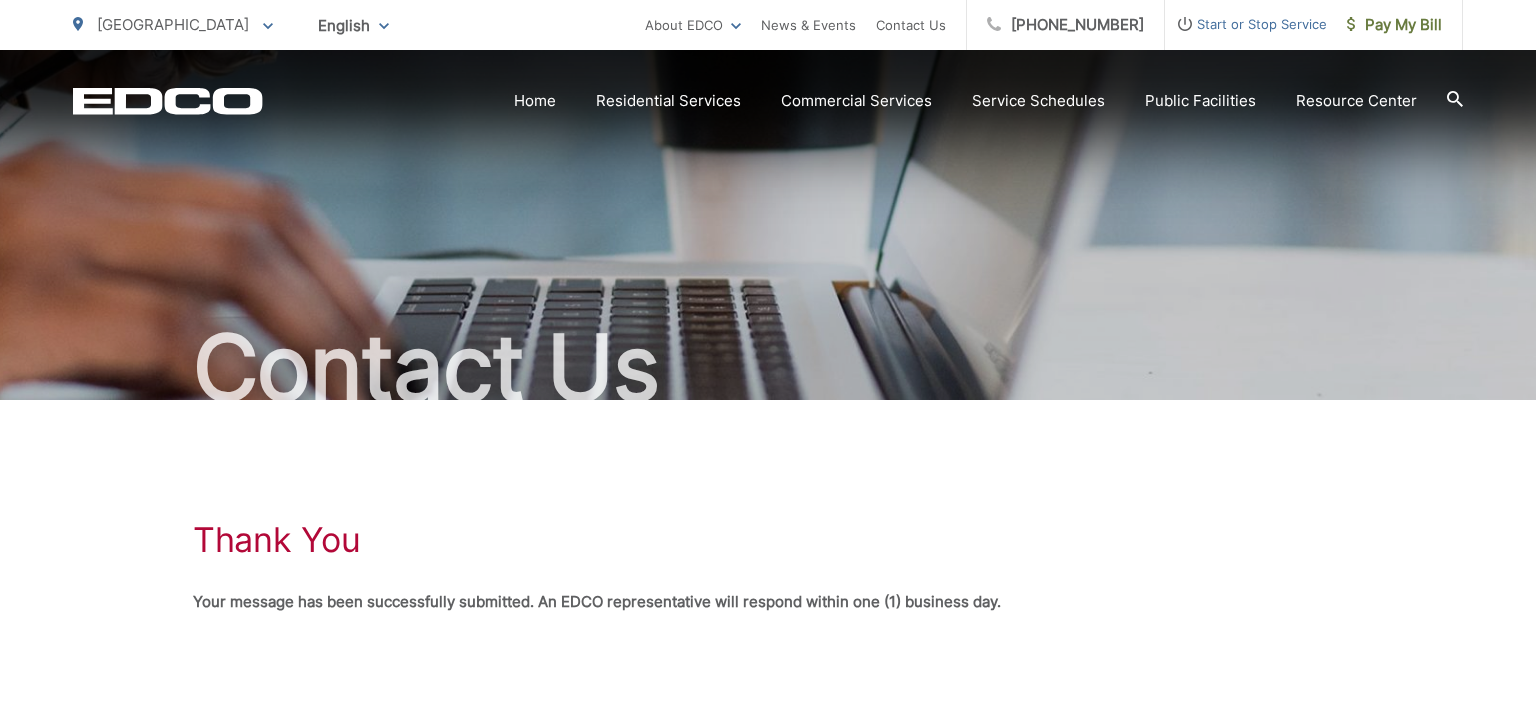 scroll, scrollTop: 154, scrollLeft: 0, axis: vertical 